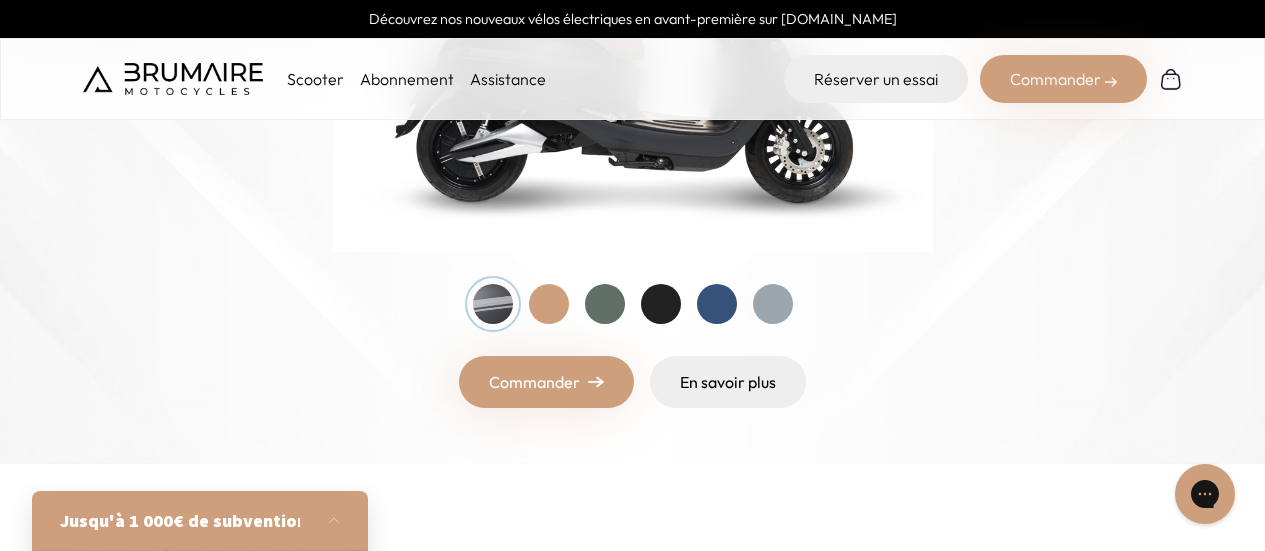 scroll, scrollTop: 0, scrollLeft: 0, axis: both 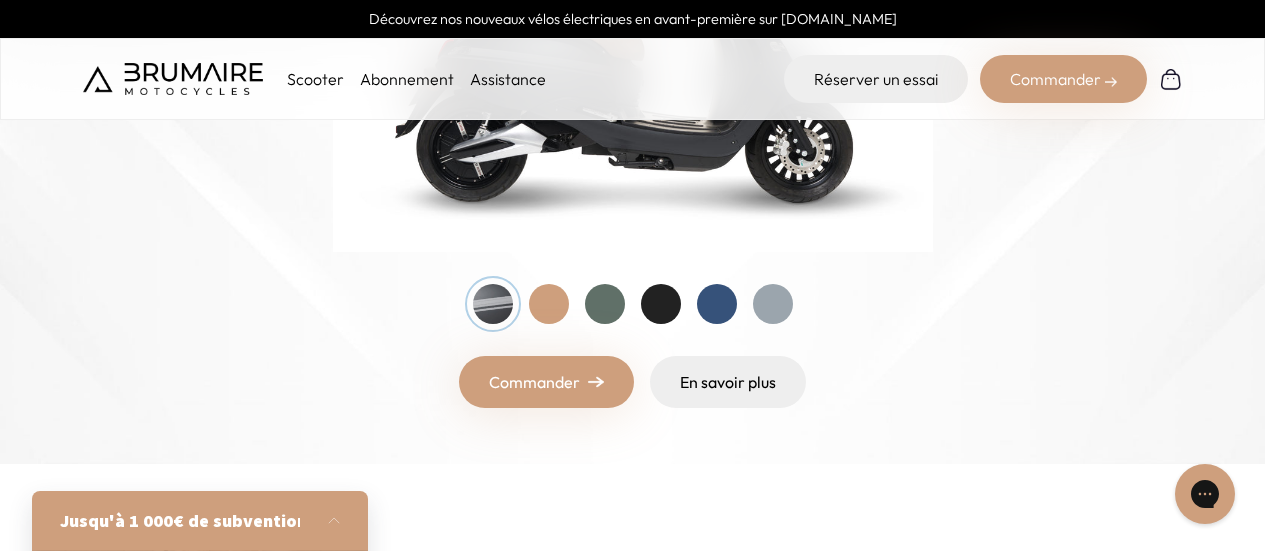 click at bounding box center [717, 304] 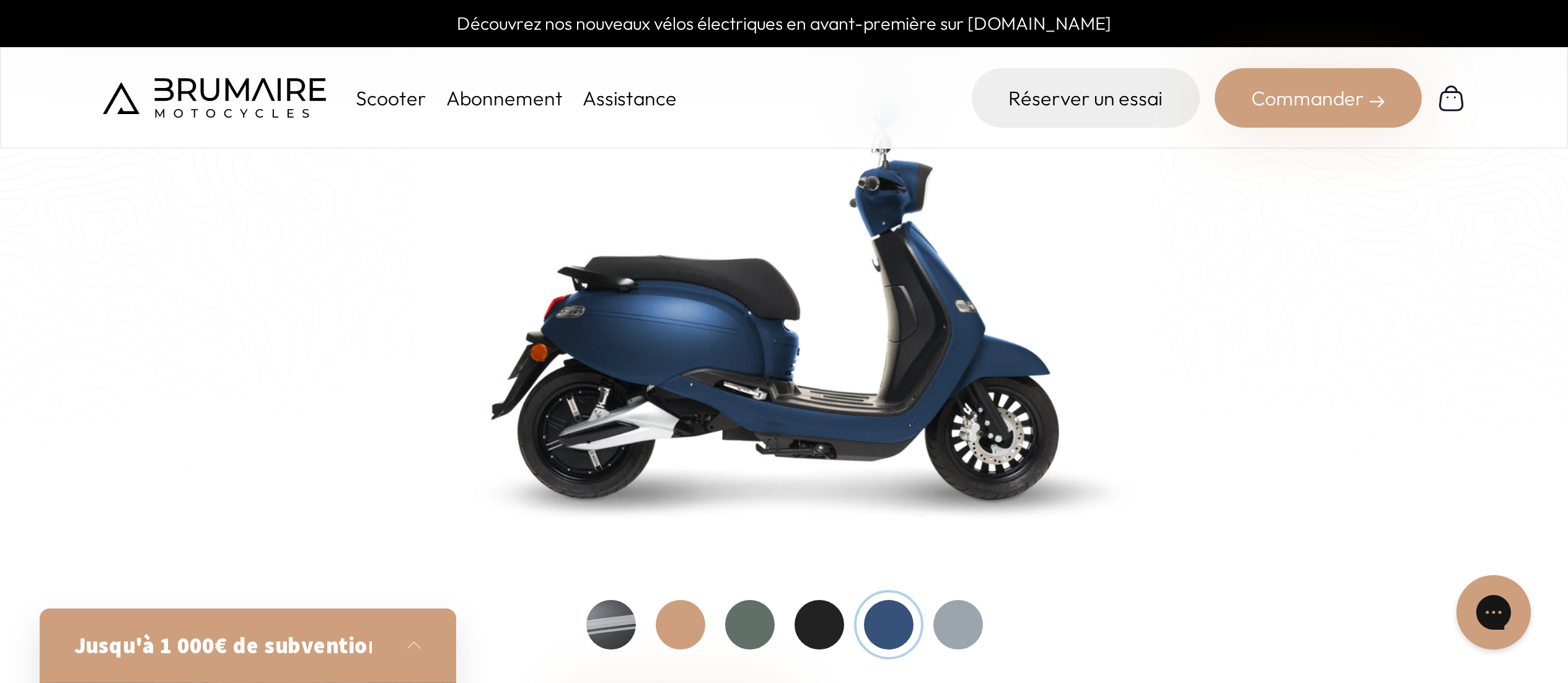 scroll, scrollTop: 310, scrollLeft: 0, axis: vertical 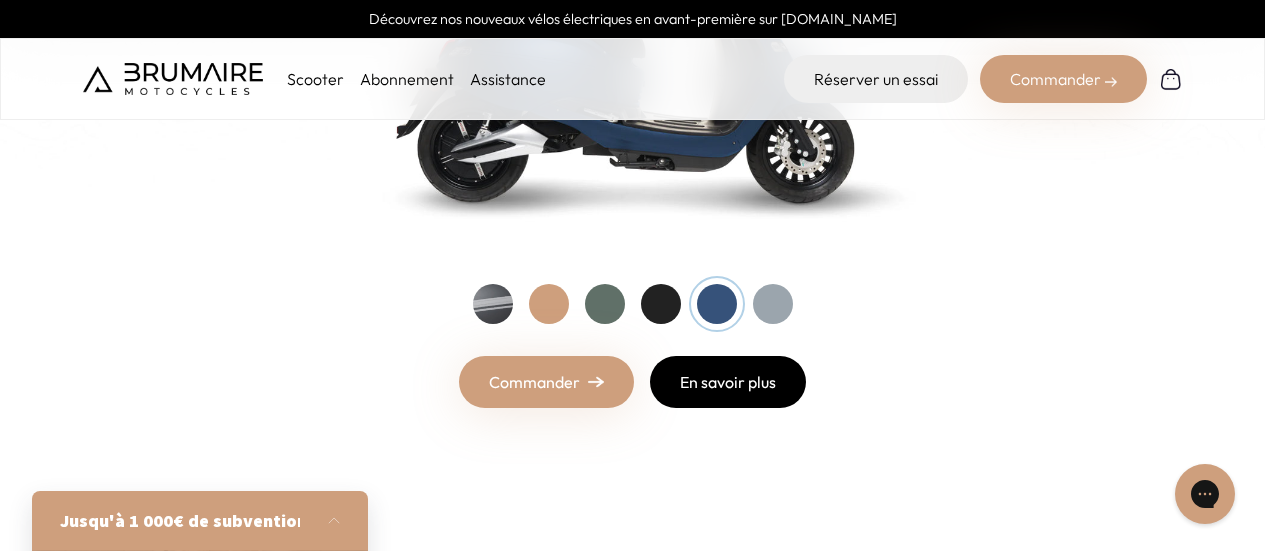 click on "En savoir plus" at bounding box center (728, 382) 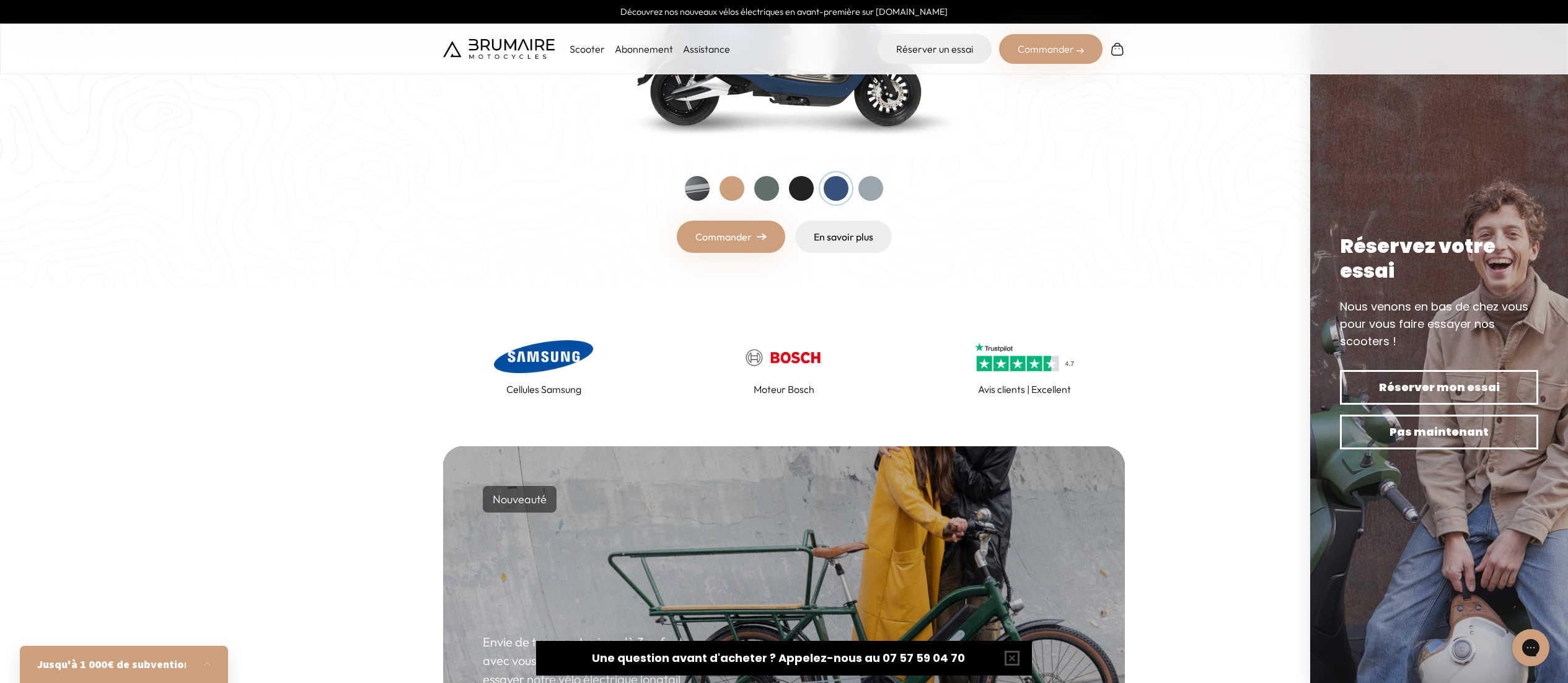 click on "Commander" at bounding box center (731, 237) 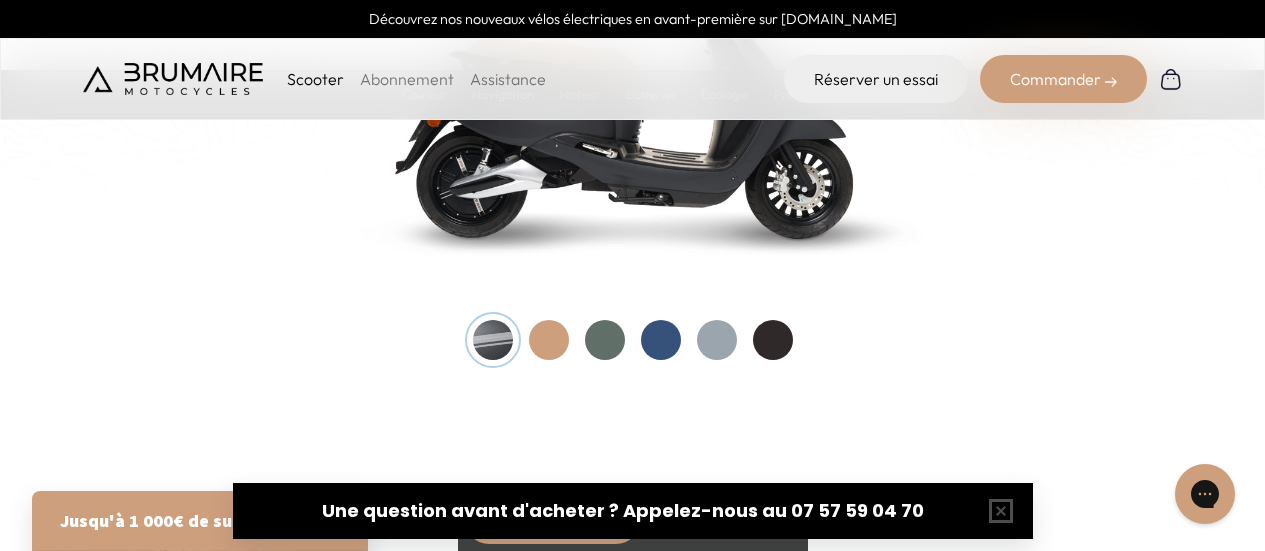 scroll, scrollTop: 2300, scrollLeft: 0, axis: vertical 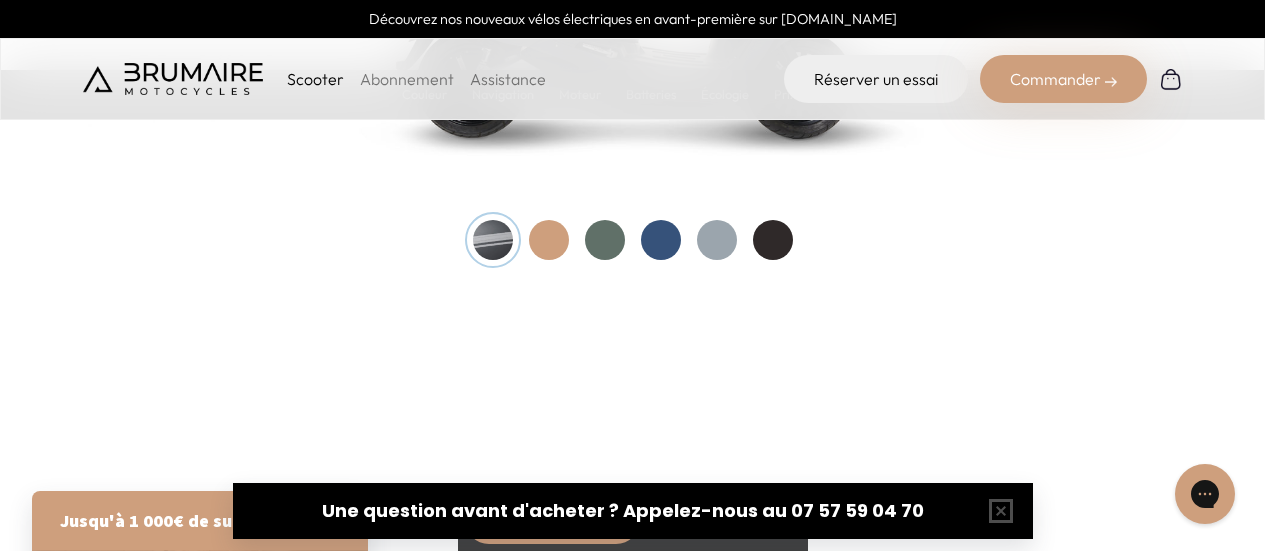 click at bounding box center [661, 240] 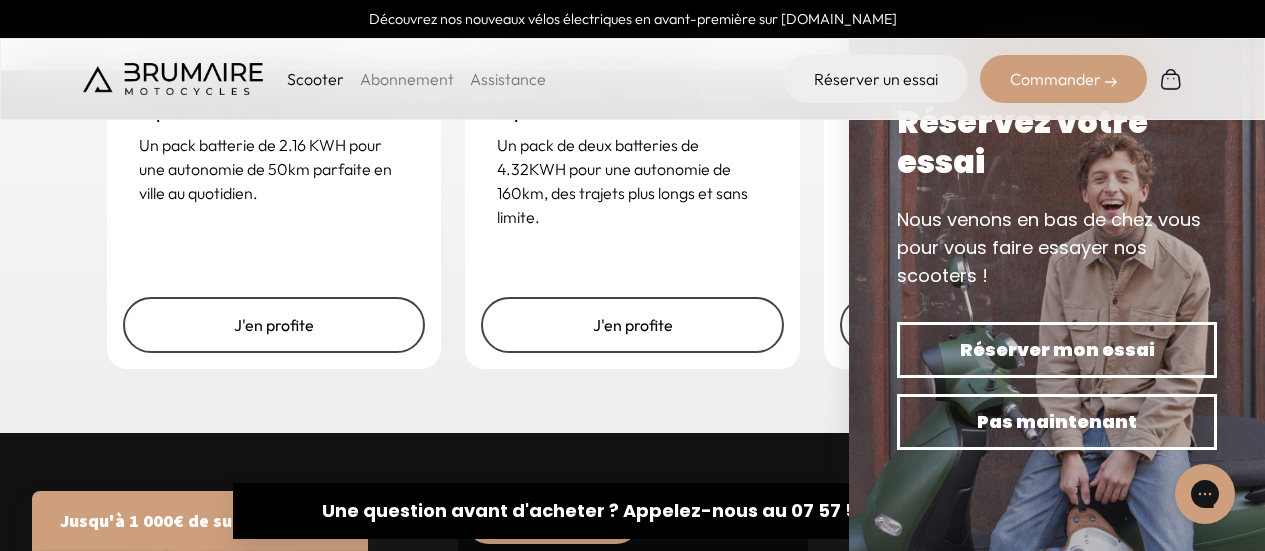 scroll, scrollTop: 4900, scrollLeft: 0, axis: vertical 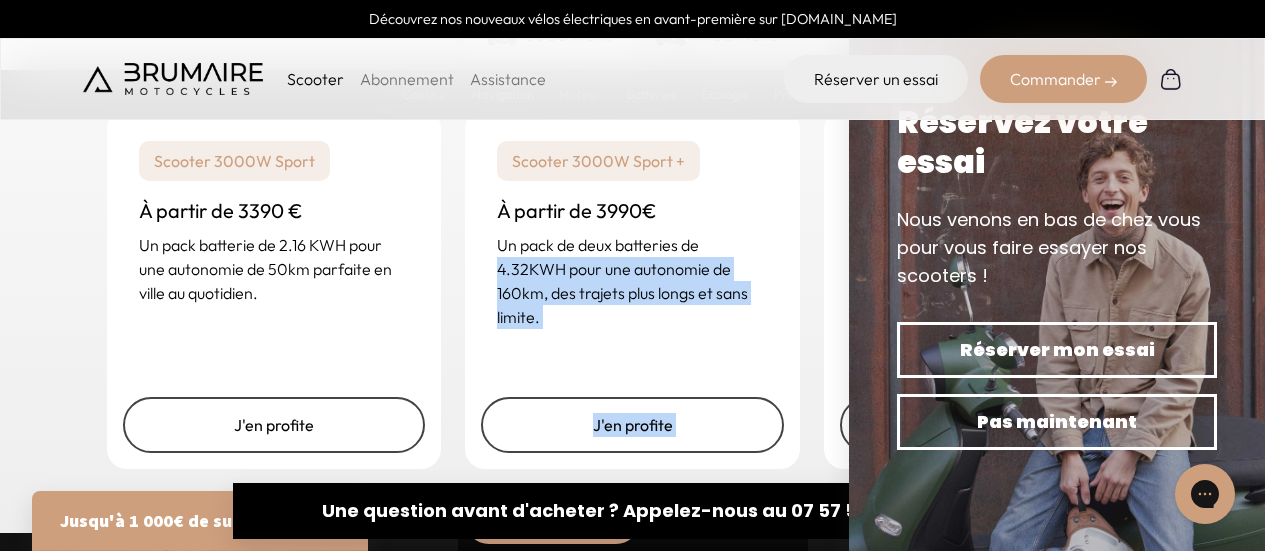 drag, startPoint x: 831, startPoint y: 231, endPoint x: 799, endPoint y: 228, distance: 32.140316 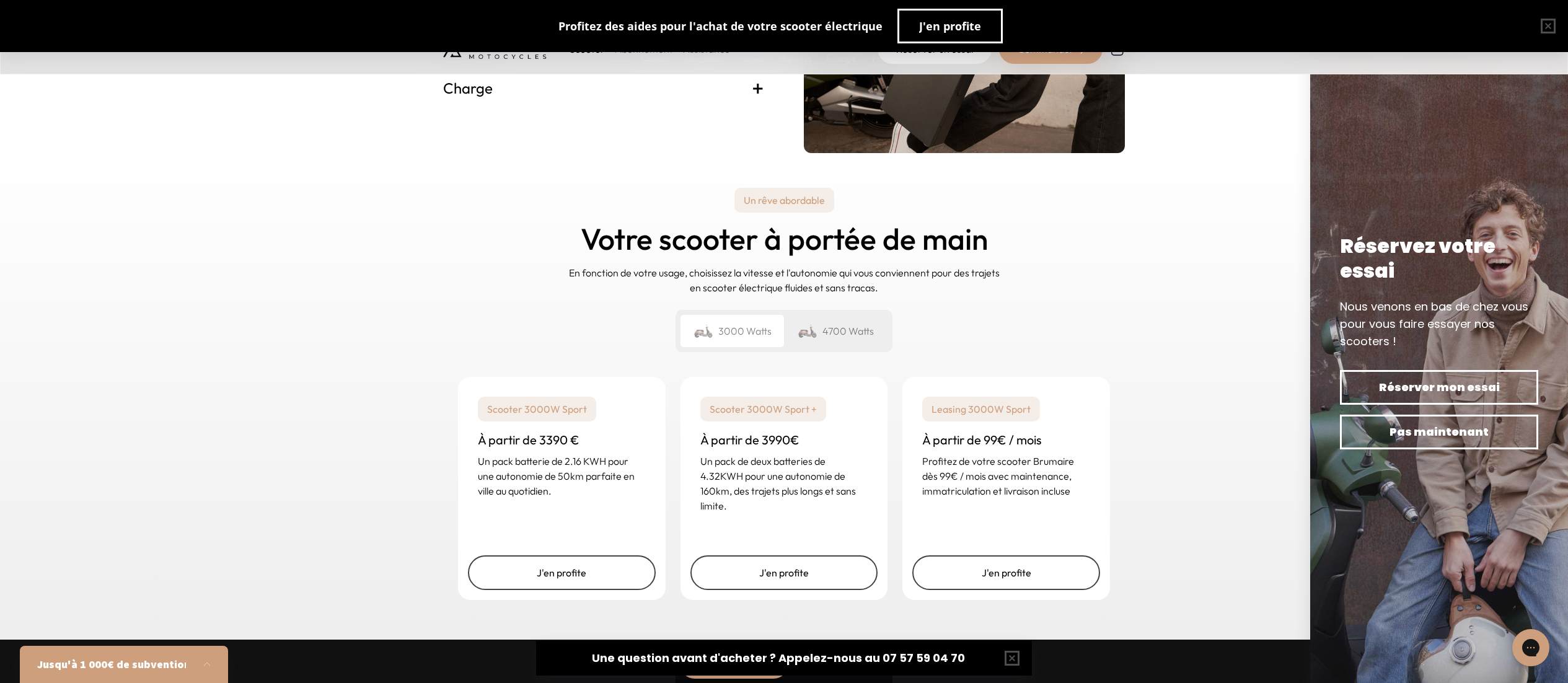 scroll, scrollTop: 0, scrollLeft: 0, axis: both 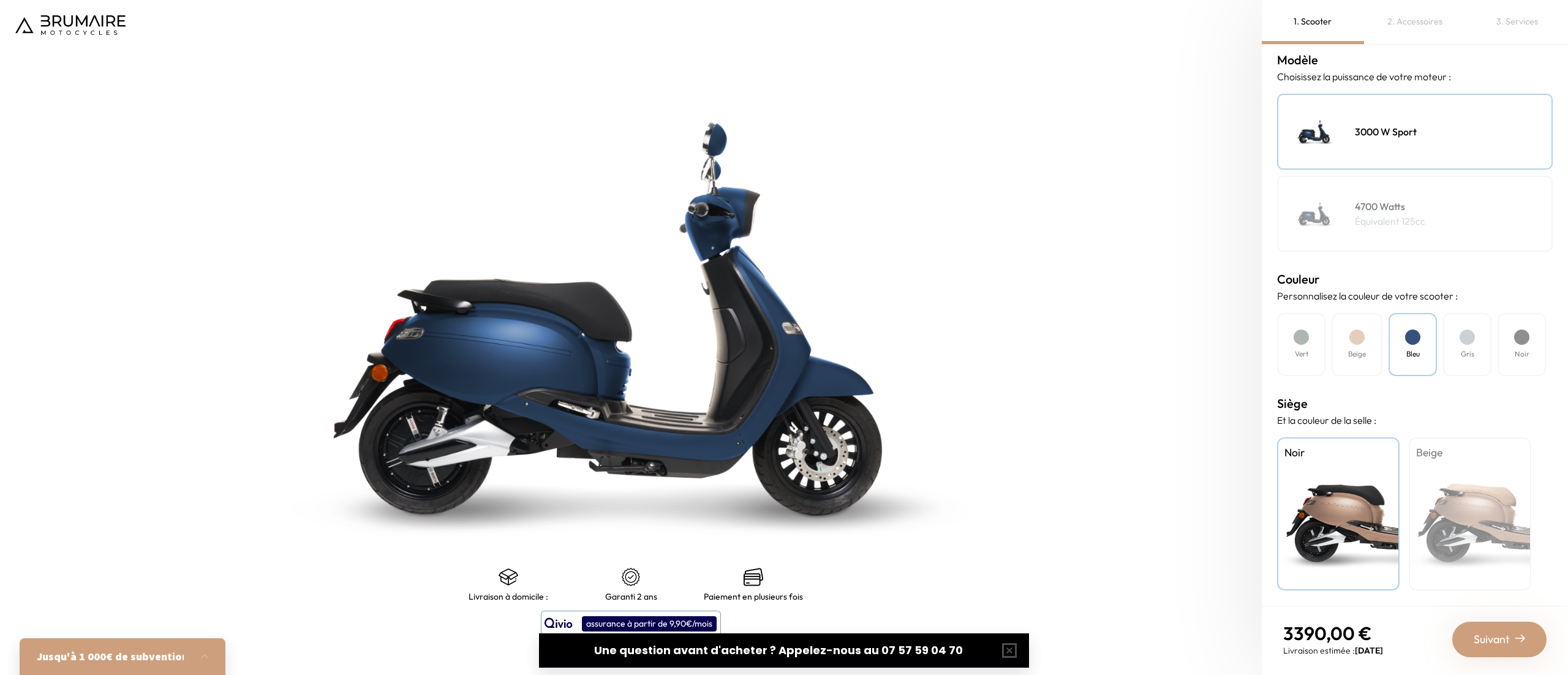 click on "Beige" at bounding box center (1470, 514) 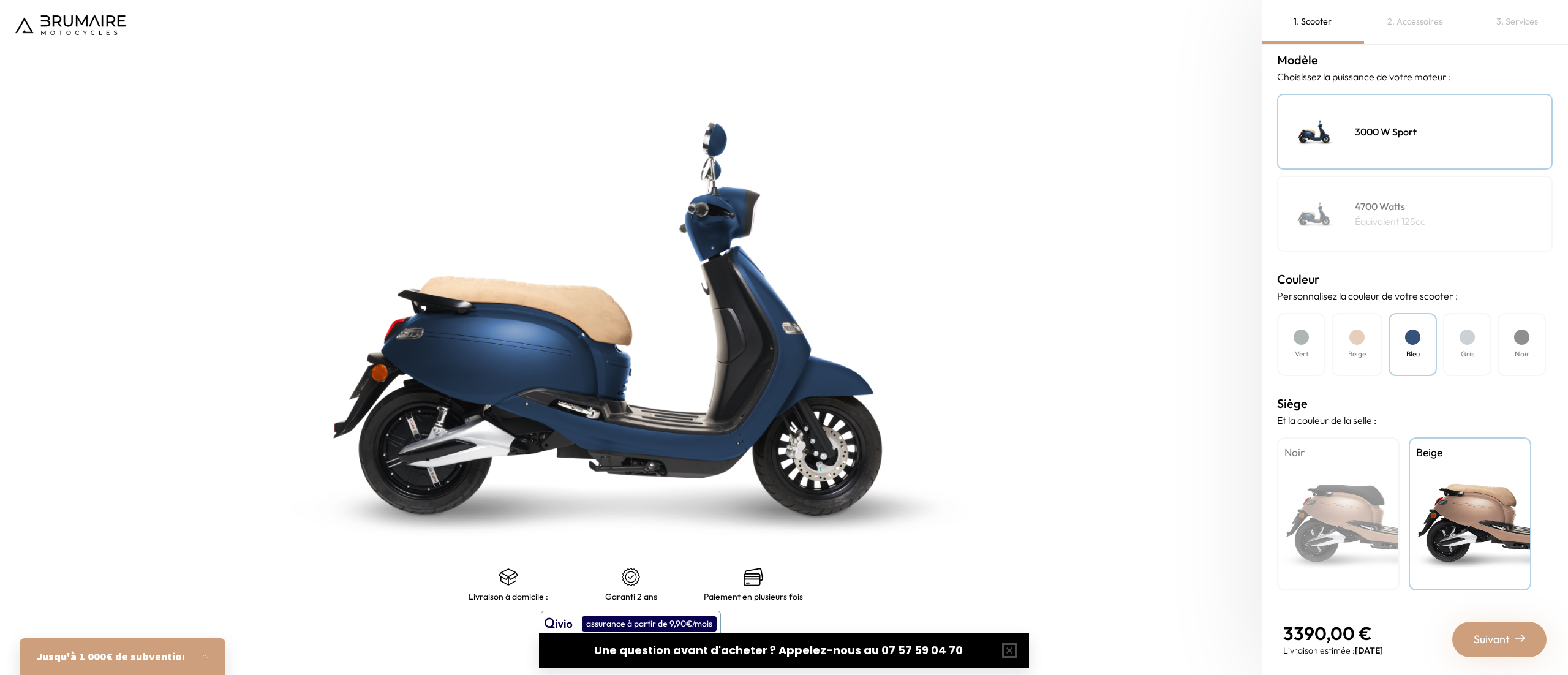 click on "Noir" at bounding box center [1338, 514] 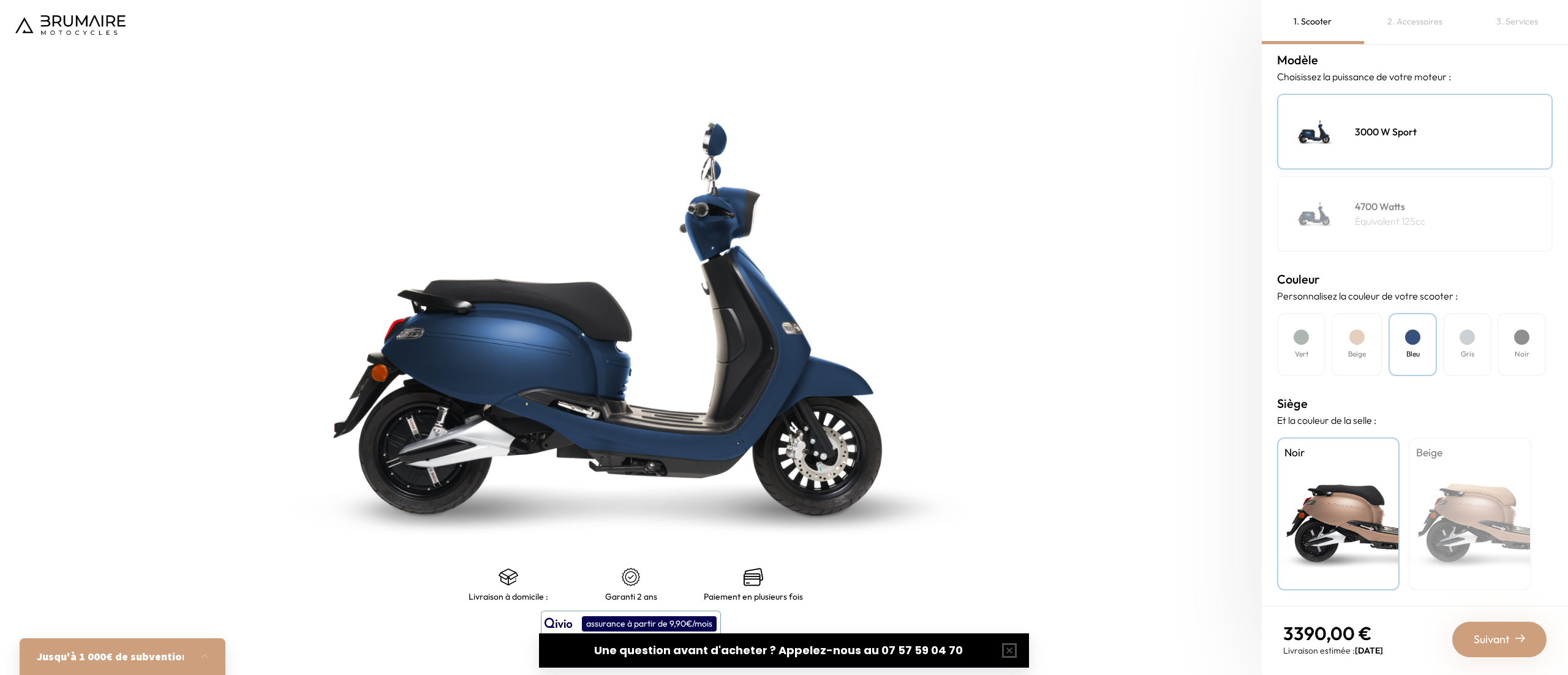 click on "Beige" at bounding box center (1470, 514) 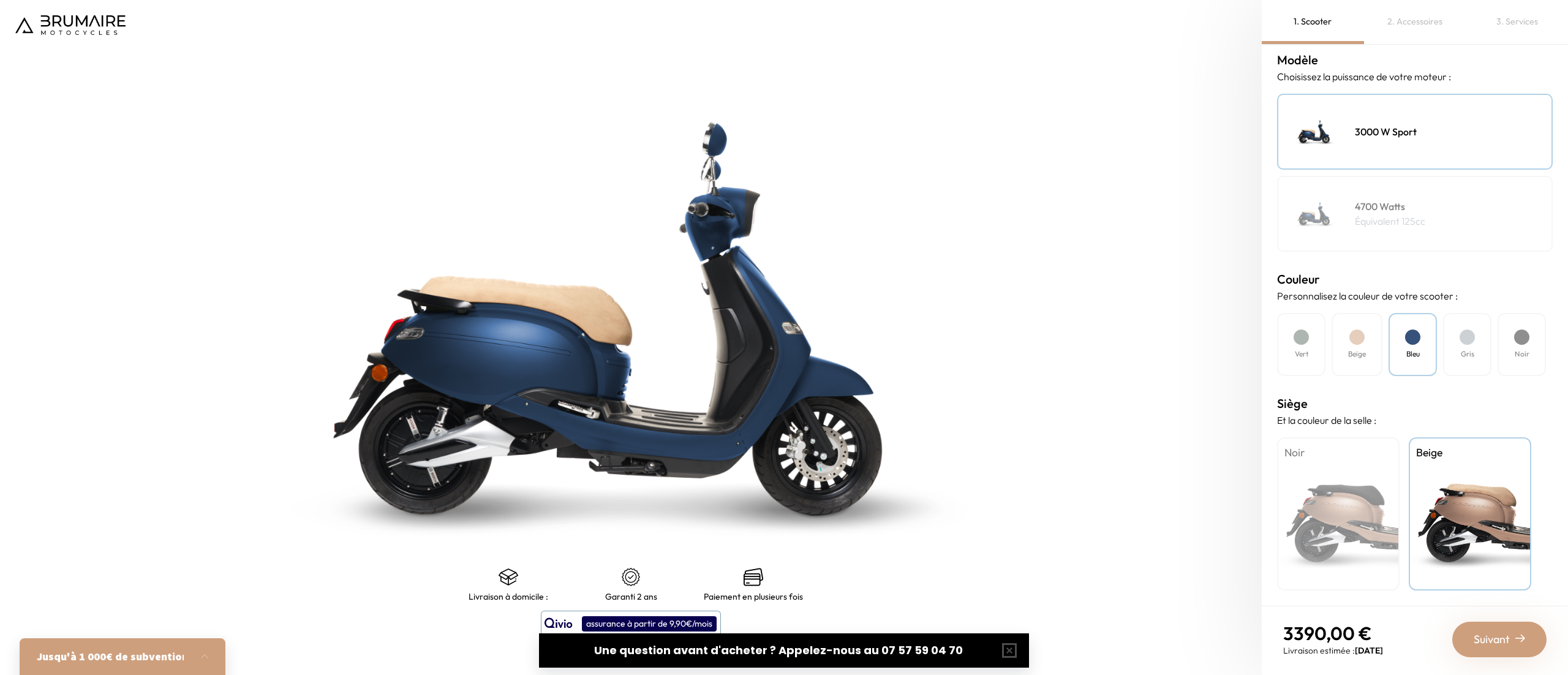 click on "Noir" at bounding box center [1338, 514] 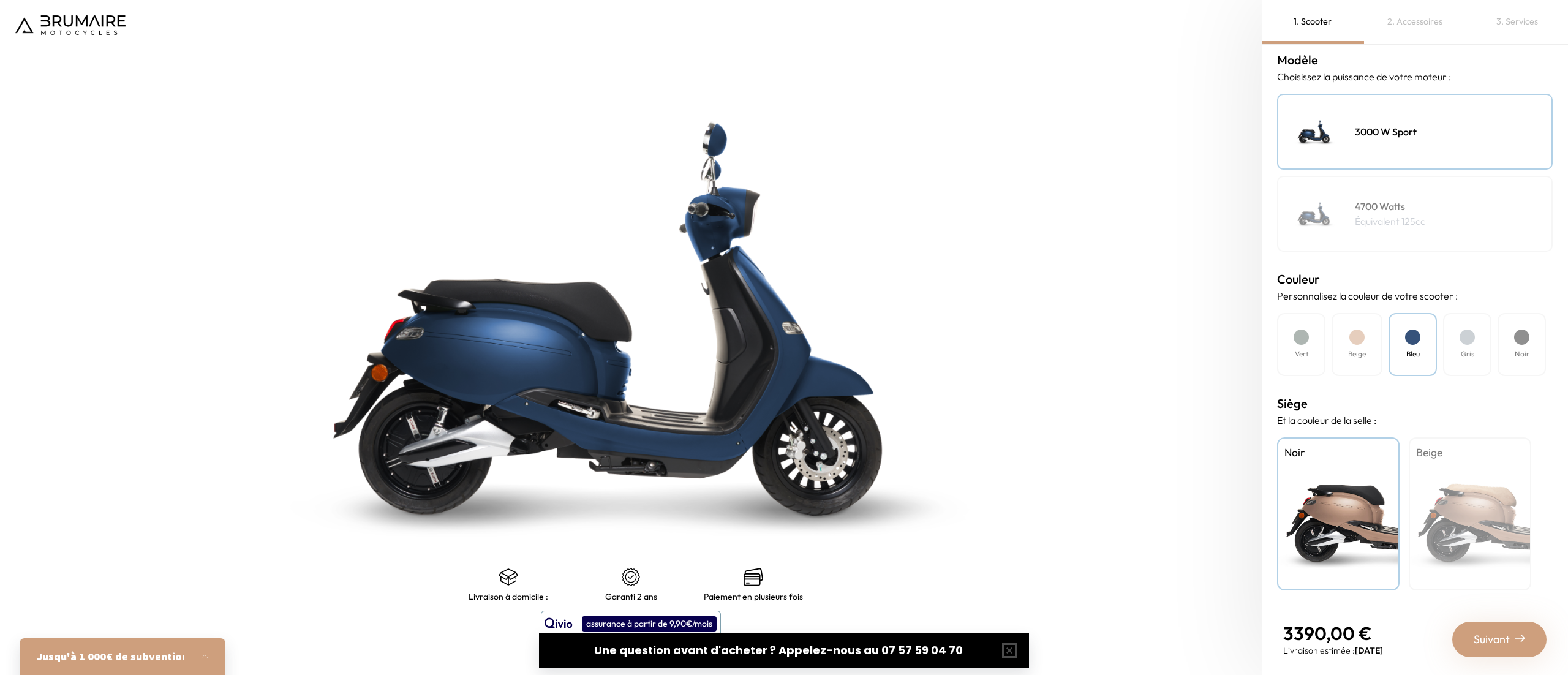 click on "Beige" at bounding box center (1470, 514) 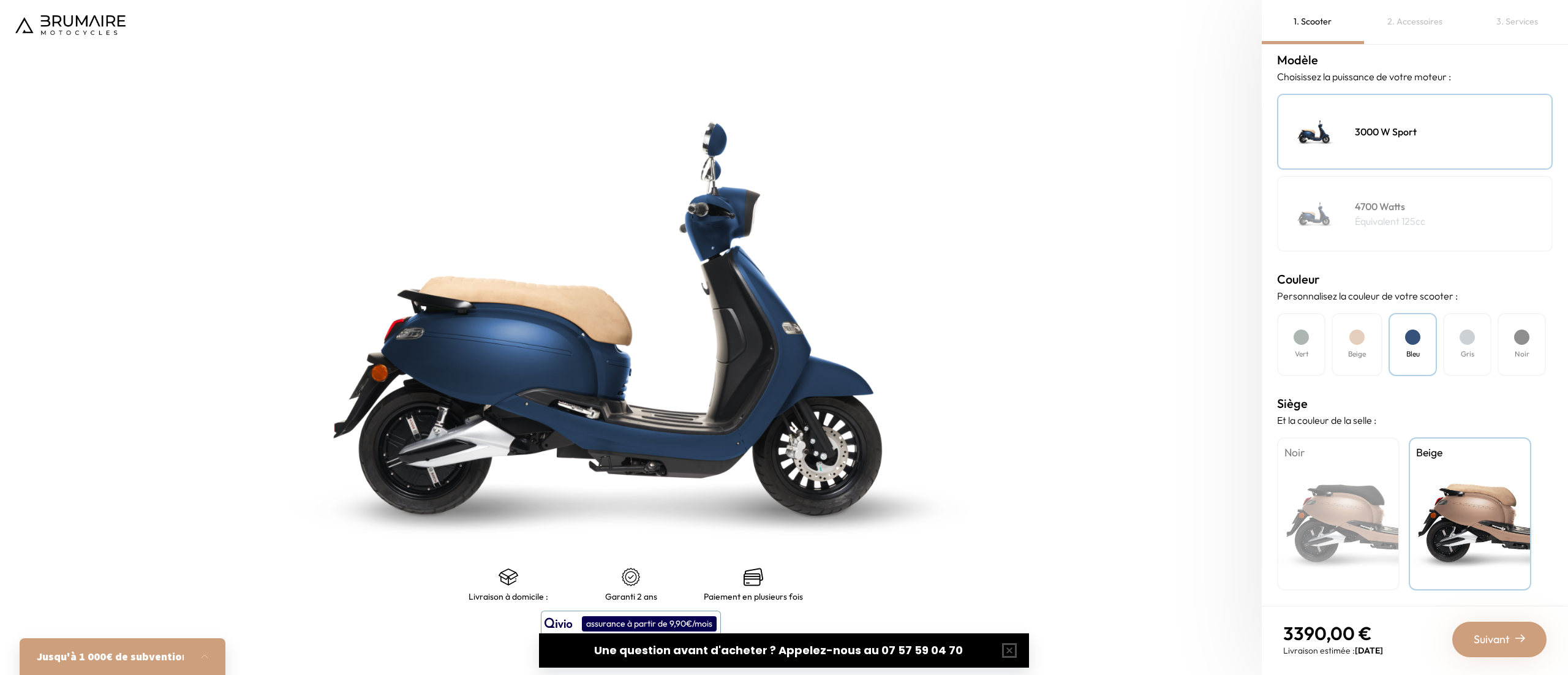 click on "Noir" at bounding box center (1338, 514) 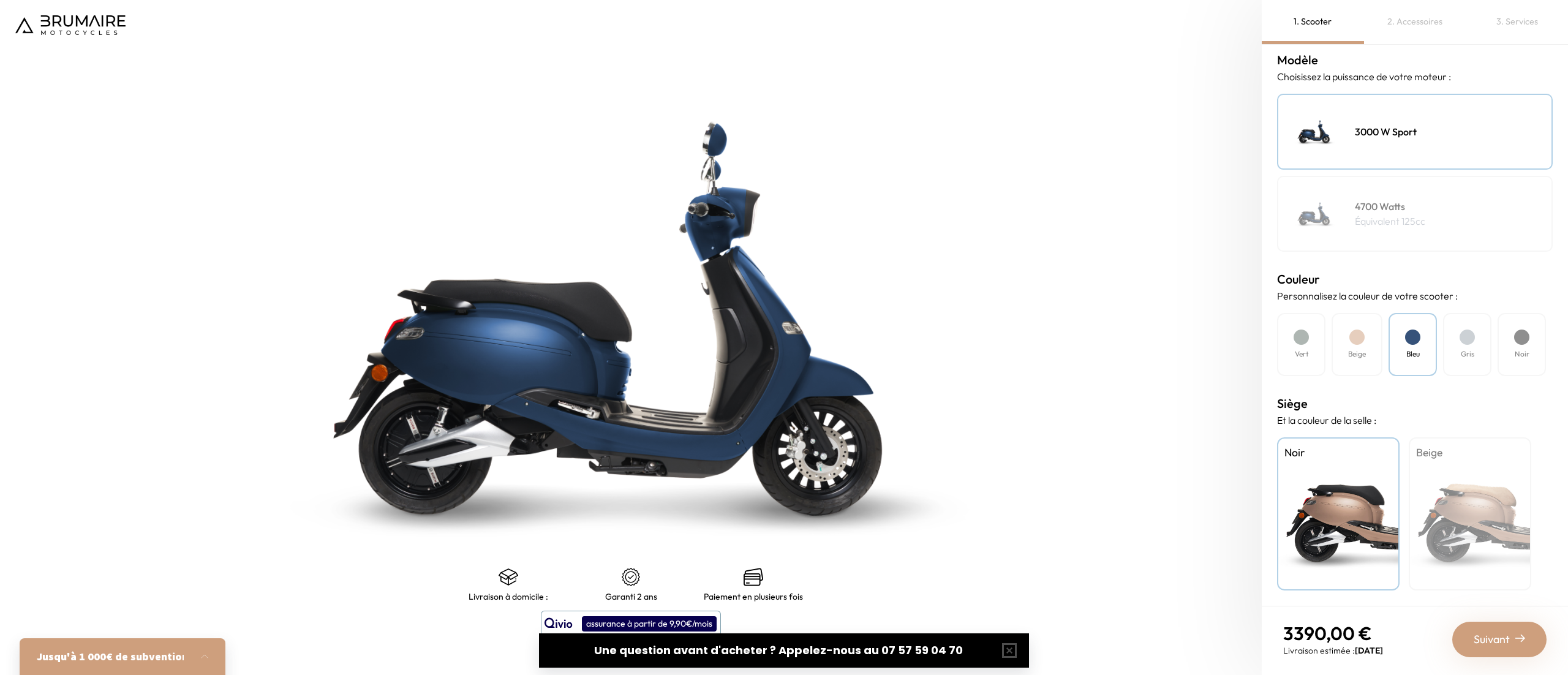 click on "Beige" at bounding box center [1470, 514] 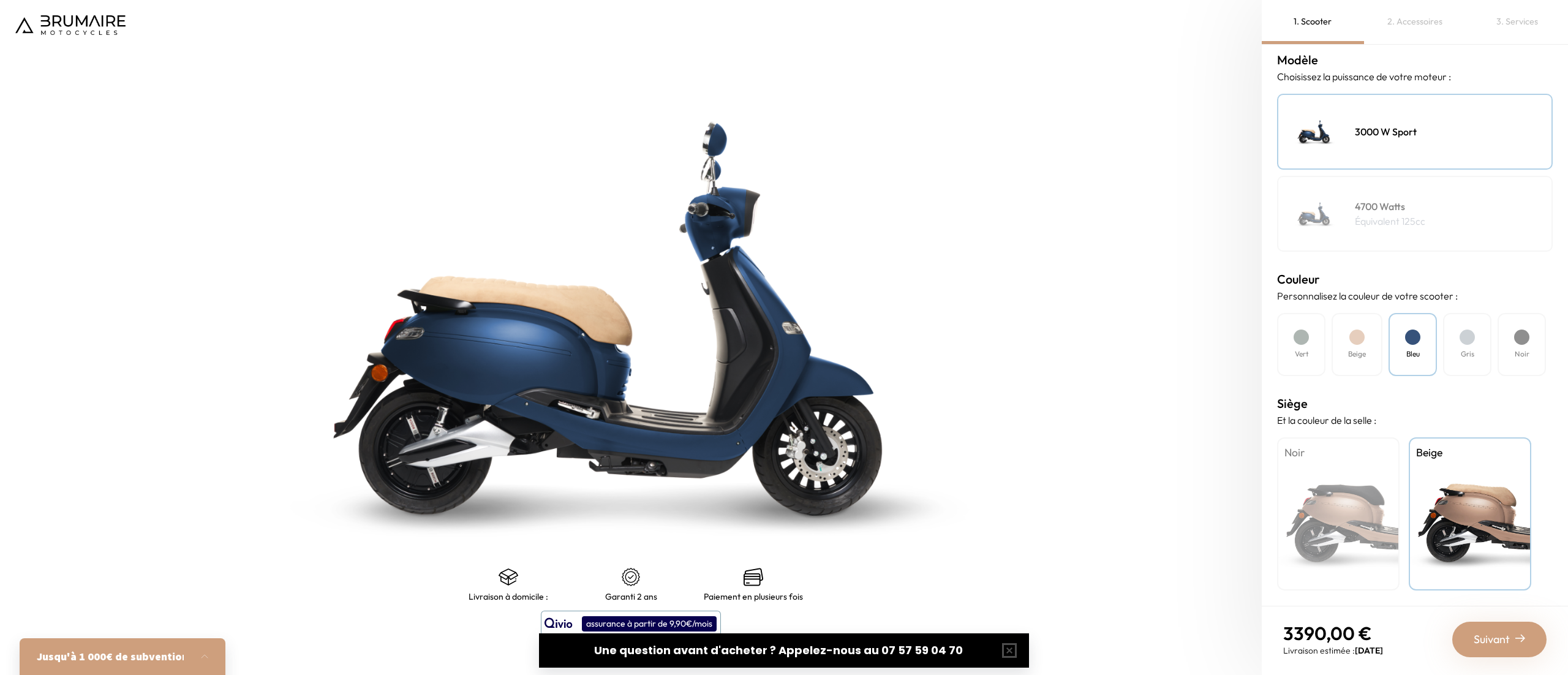 scroll, scrollTop: 0, scrollLeft: 0, axis: both 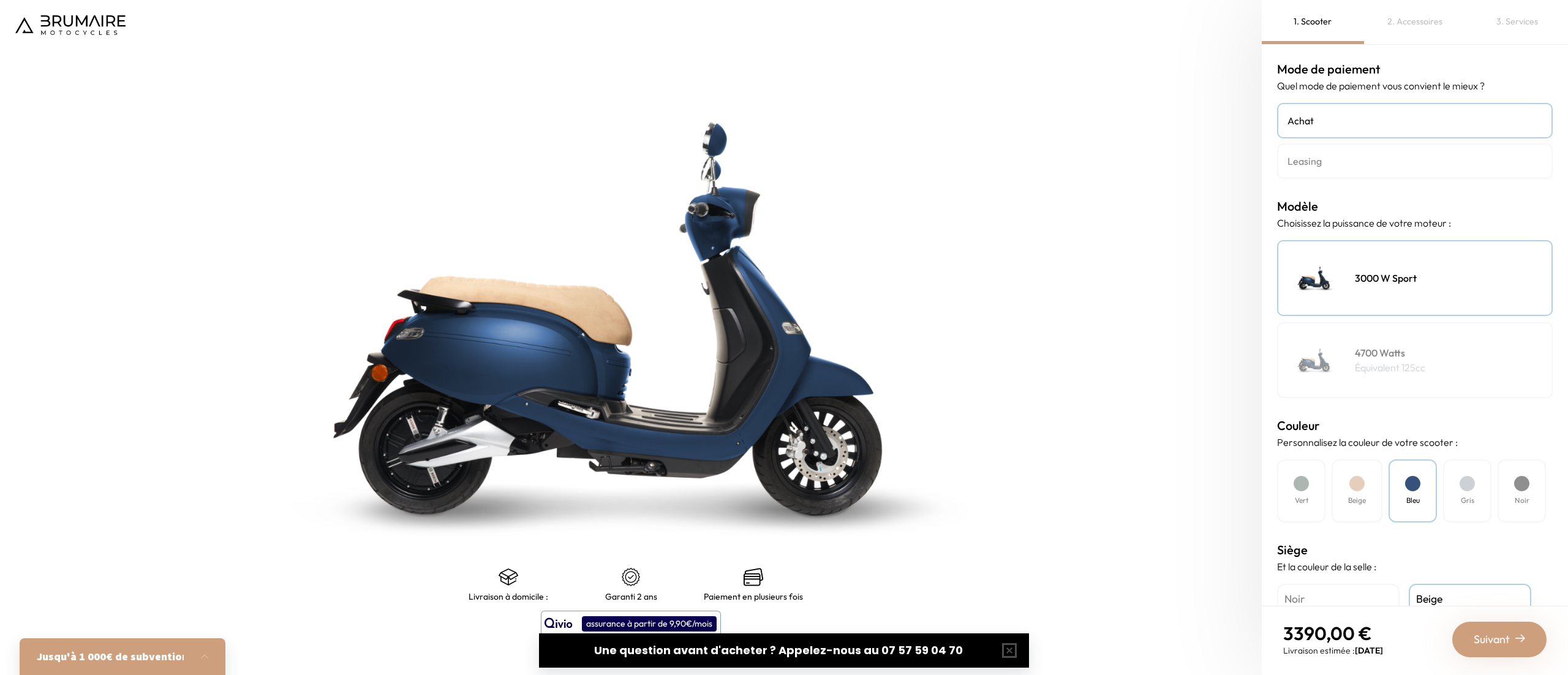 click on "2. Accessoires" at bounding box center [1415, 22] 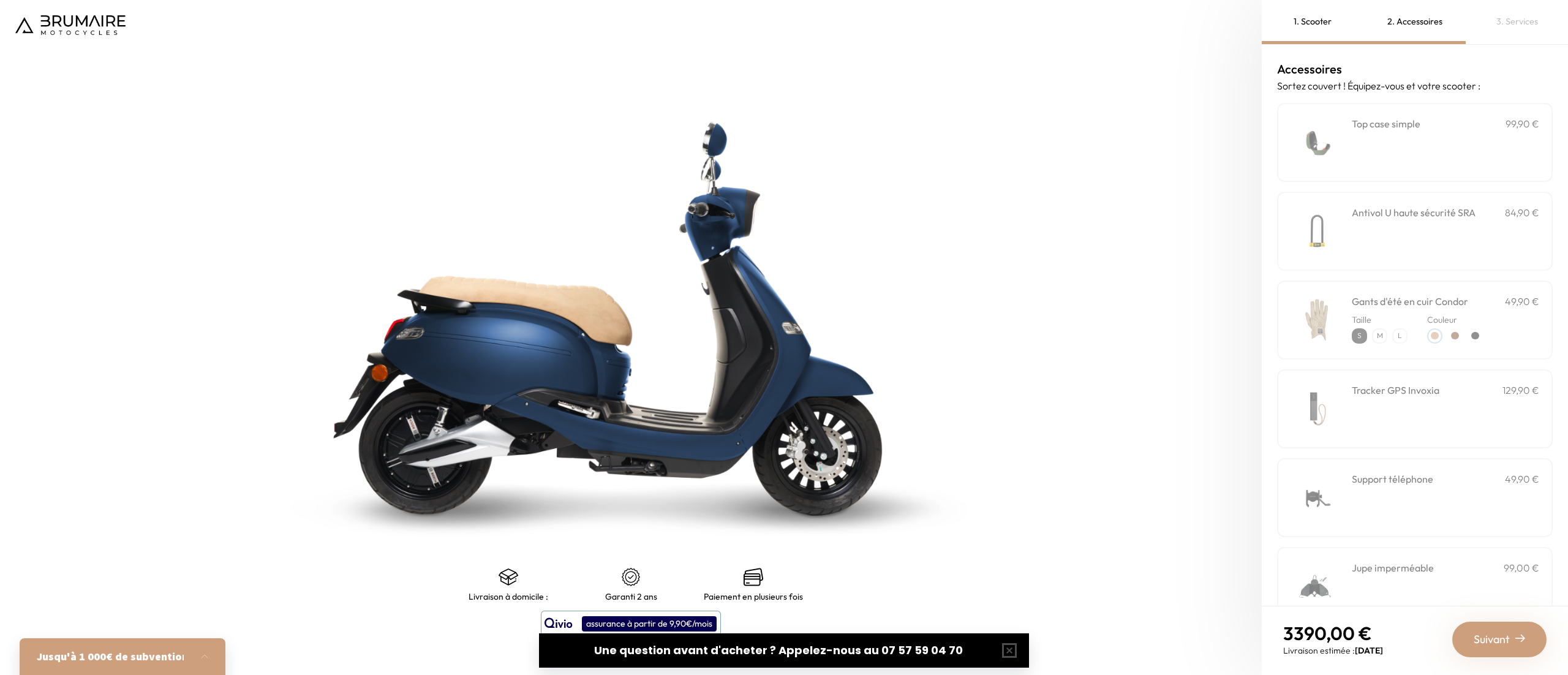 scroll, scrollTop: 213, scrollLeft: 0, axis: vertical 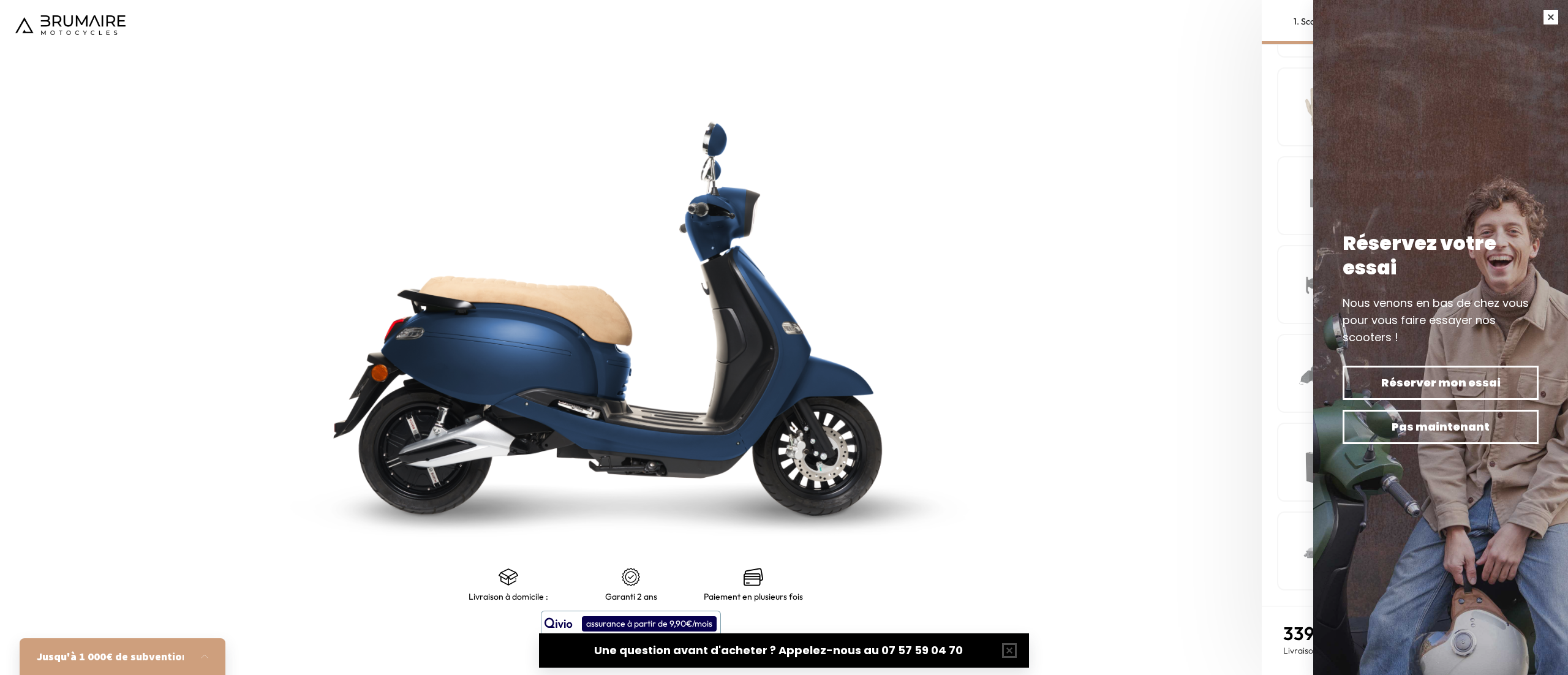 click at bounding box center (1551, 17) 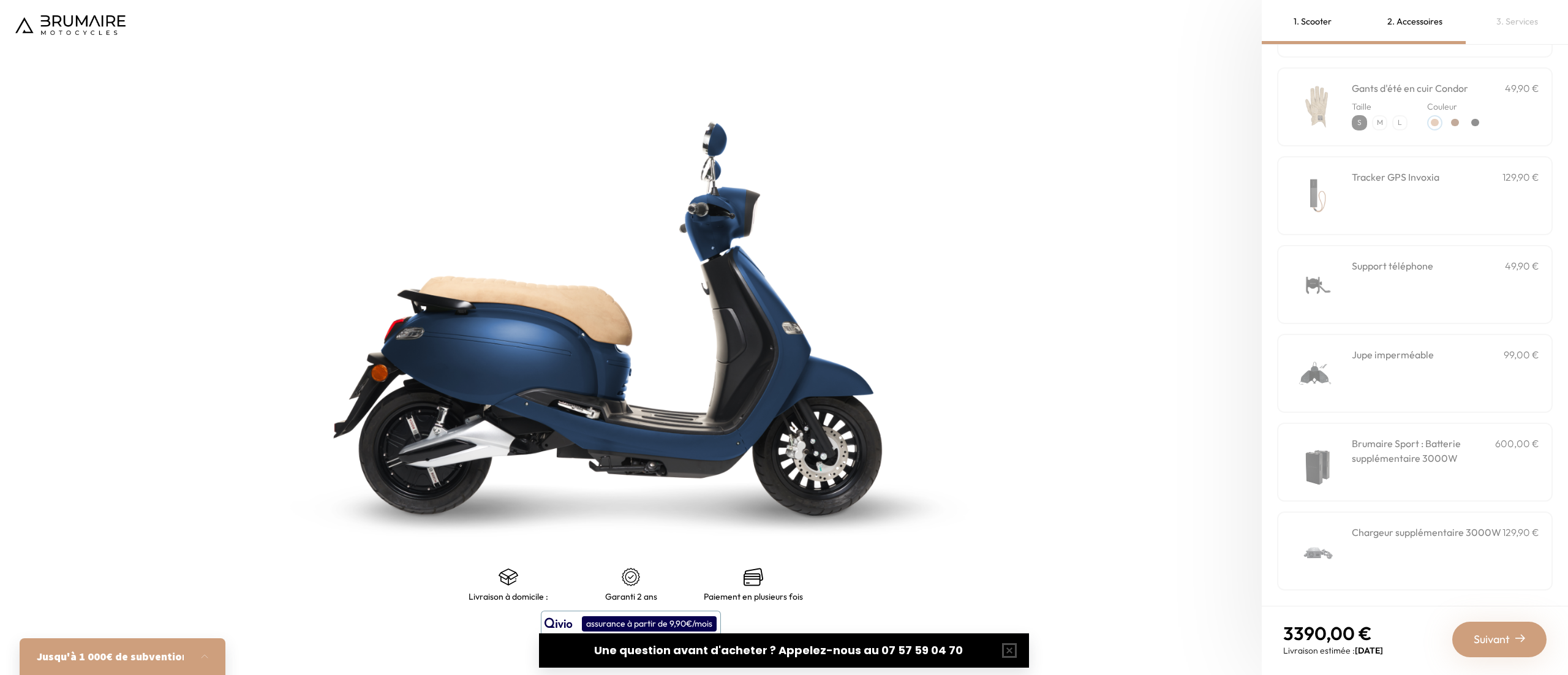click on "Chargeur supplémentaire 3000W" at bounding box center [1427, 532] 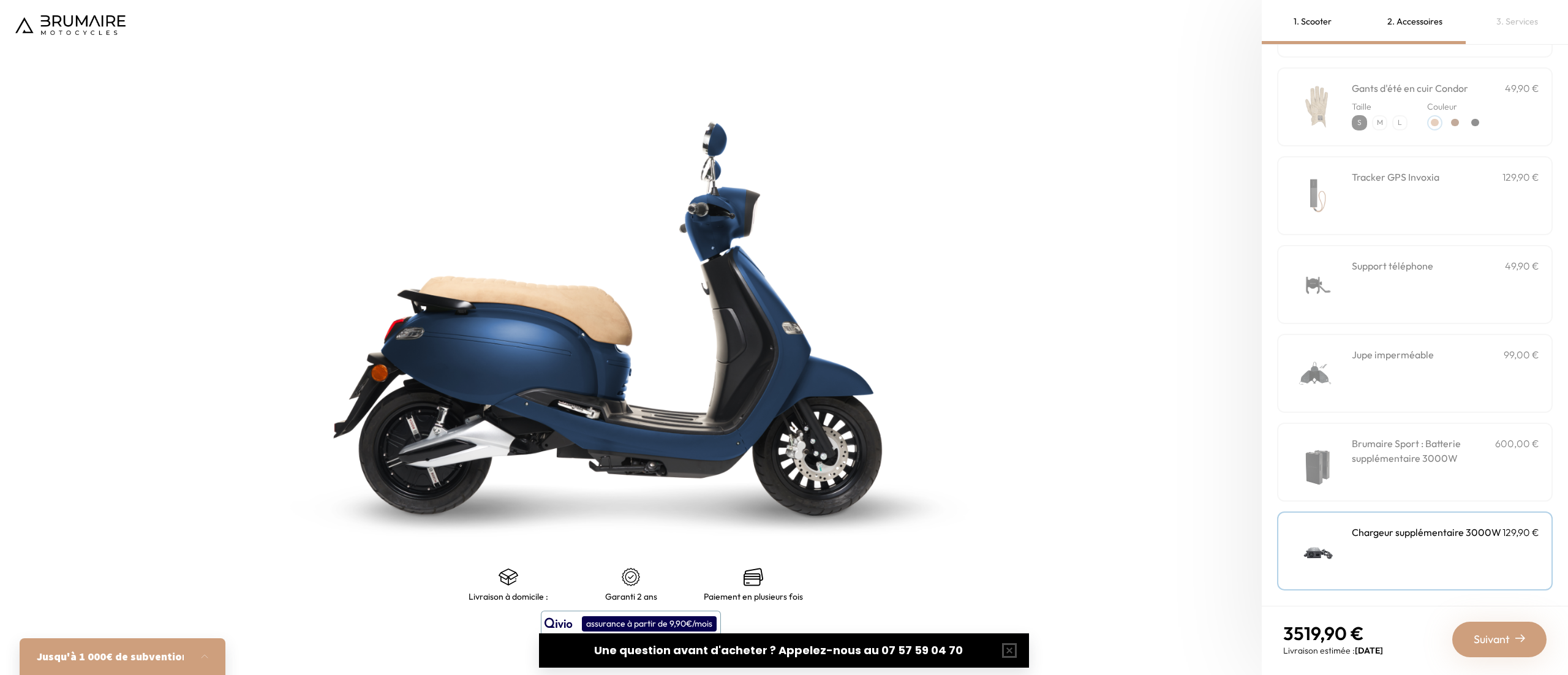 click on "Chargeur supplémentaire 3000W" at bounding box center [1427, 532] 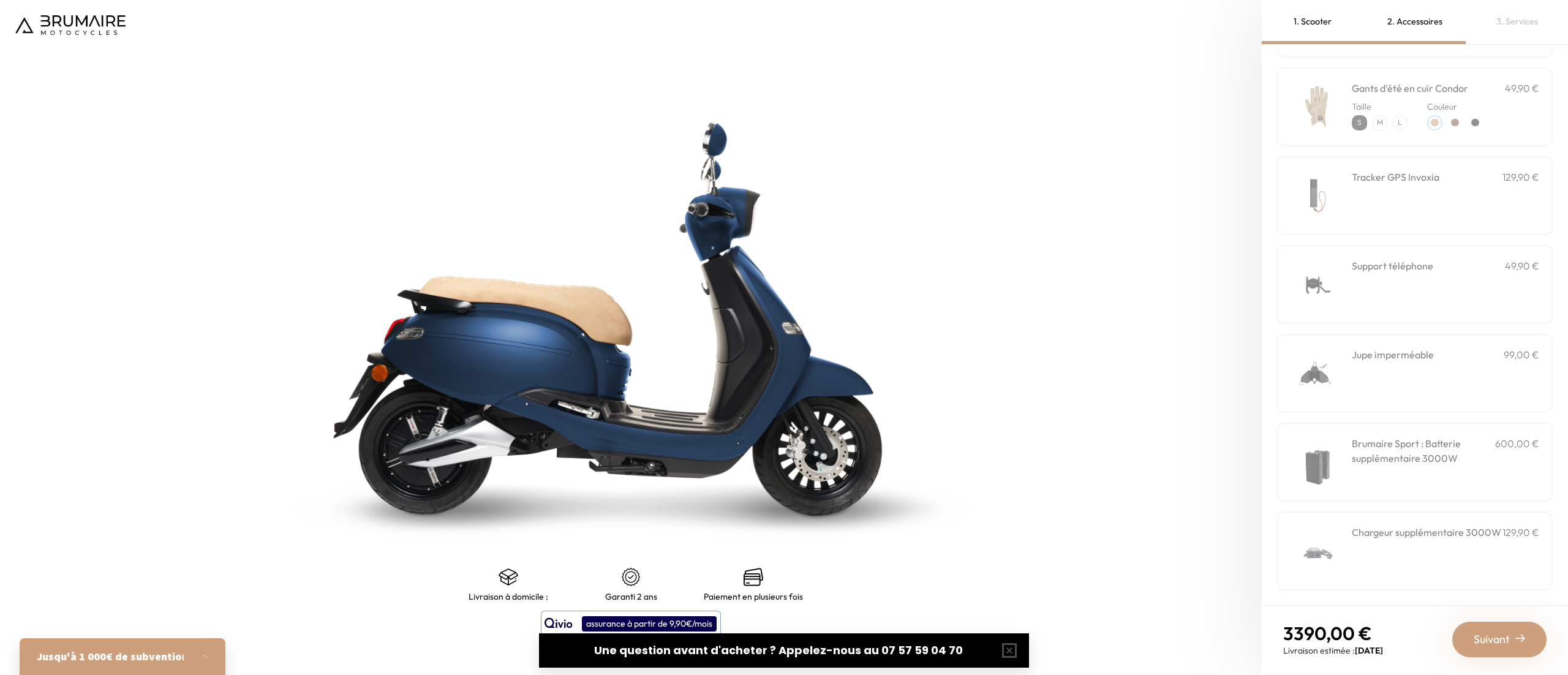 click on "Brumaire Sport : Batterie supplémentaire 3000W
600,00 €" at bounding box center [1446, 462] 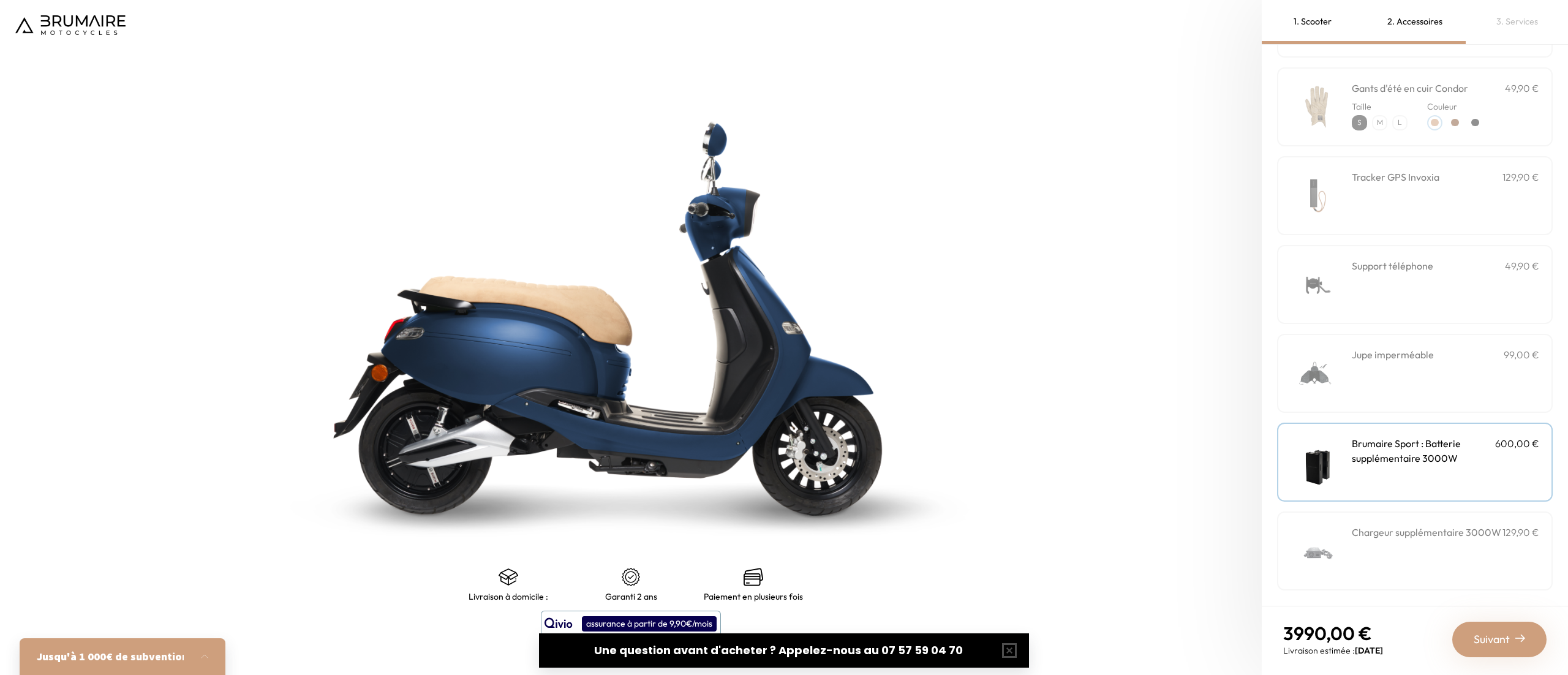 click on "Jupe imperméable
99,00 €" at bounding box center (1446, 373) 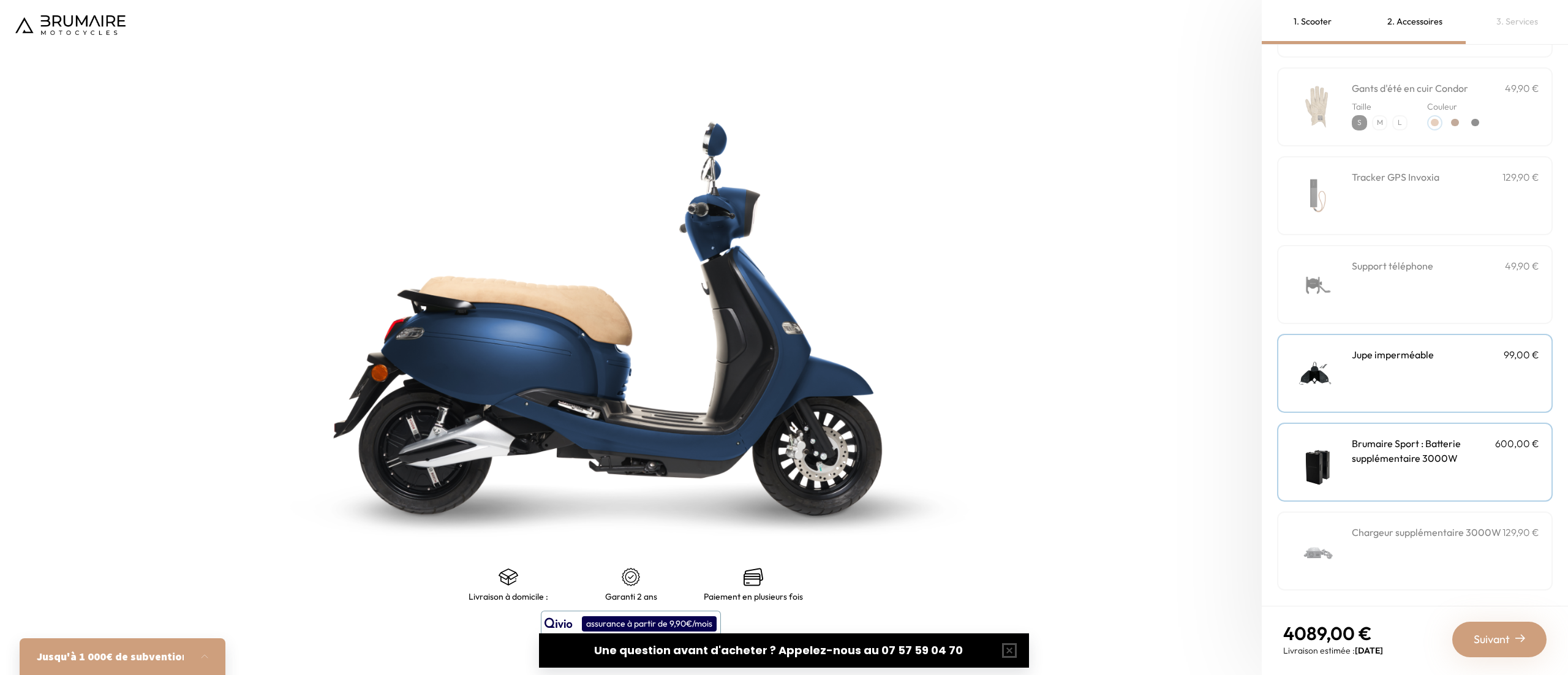click on "Jupe imperméable
99,00 €" at bounding box center [1446, 373] 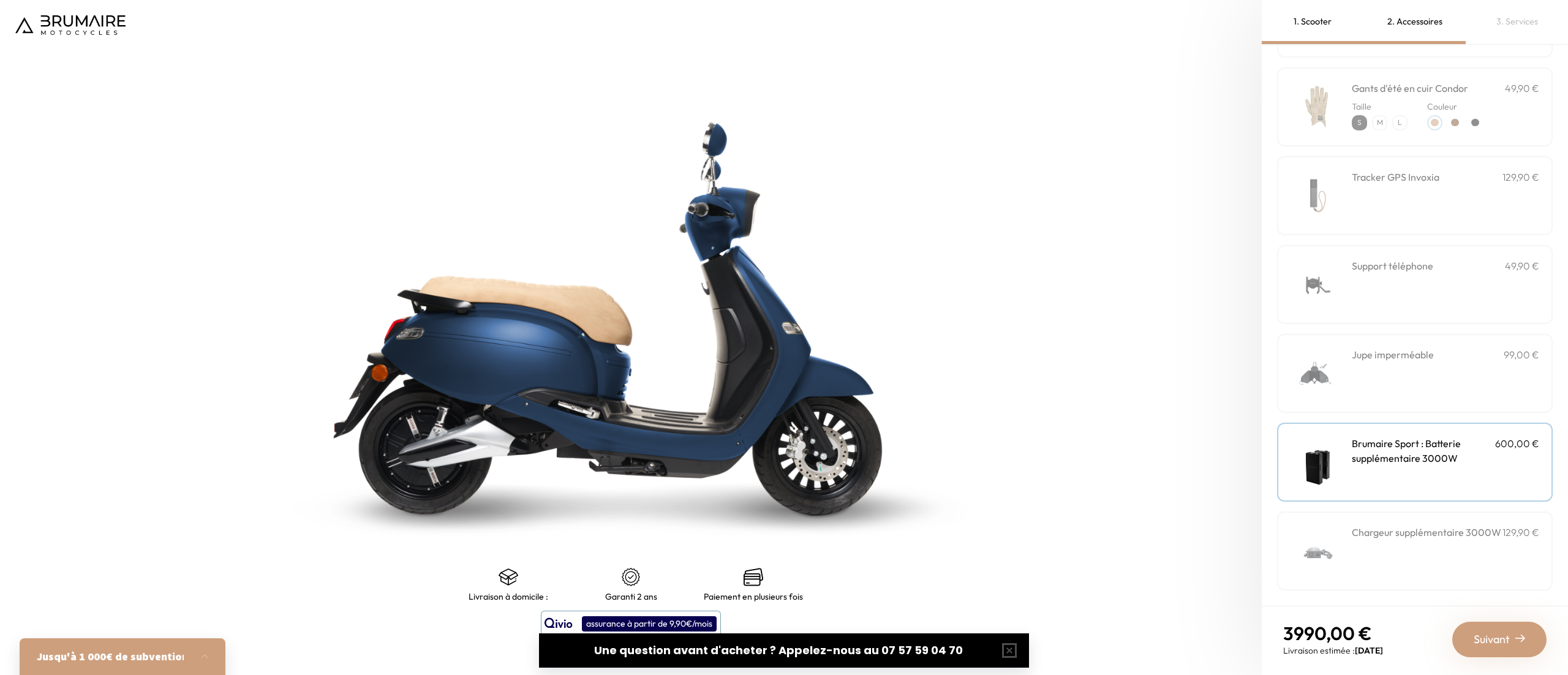 click on "Jupe imperméable
99,00 €" at bounding box center [1446, 373] 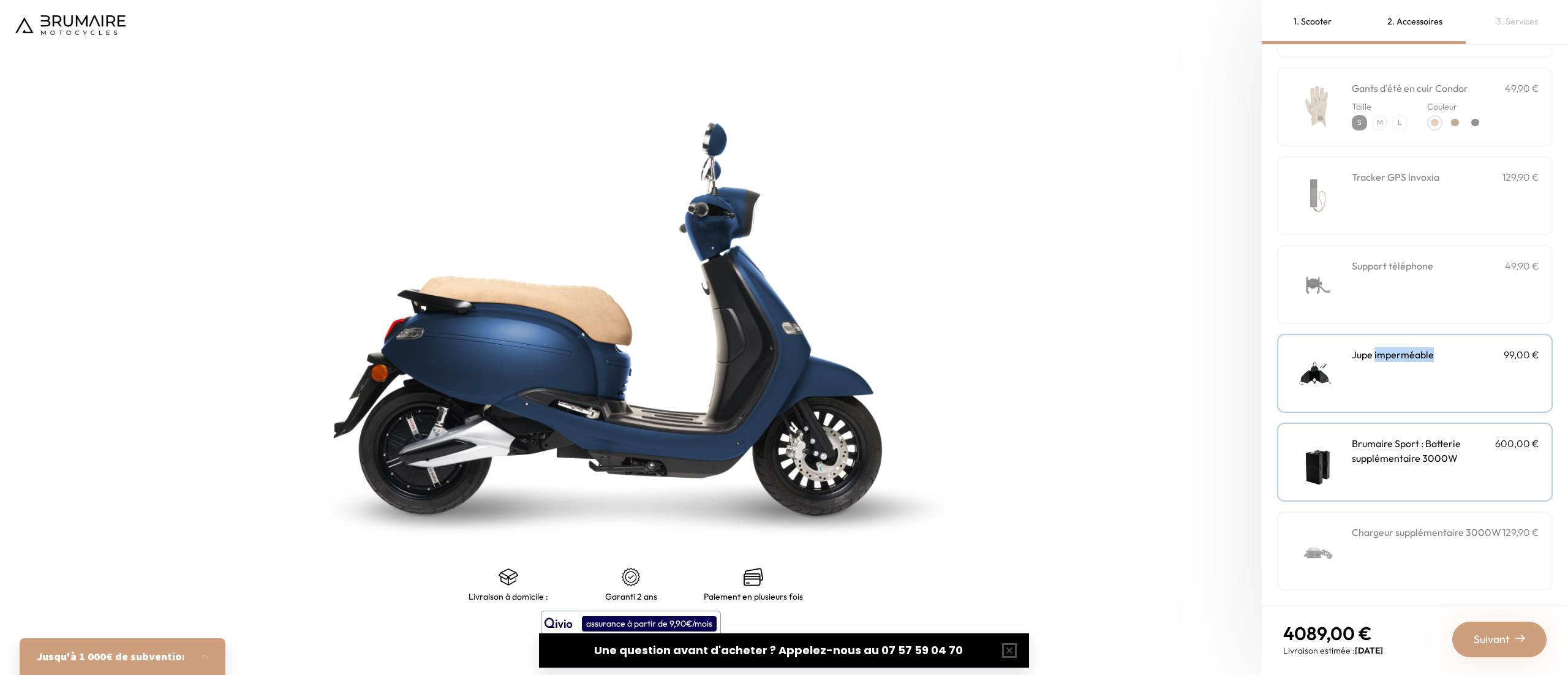 click on "Jupe imperméable
99,00 €" at bounding box center (1446, 373) 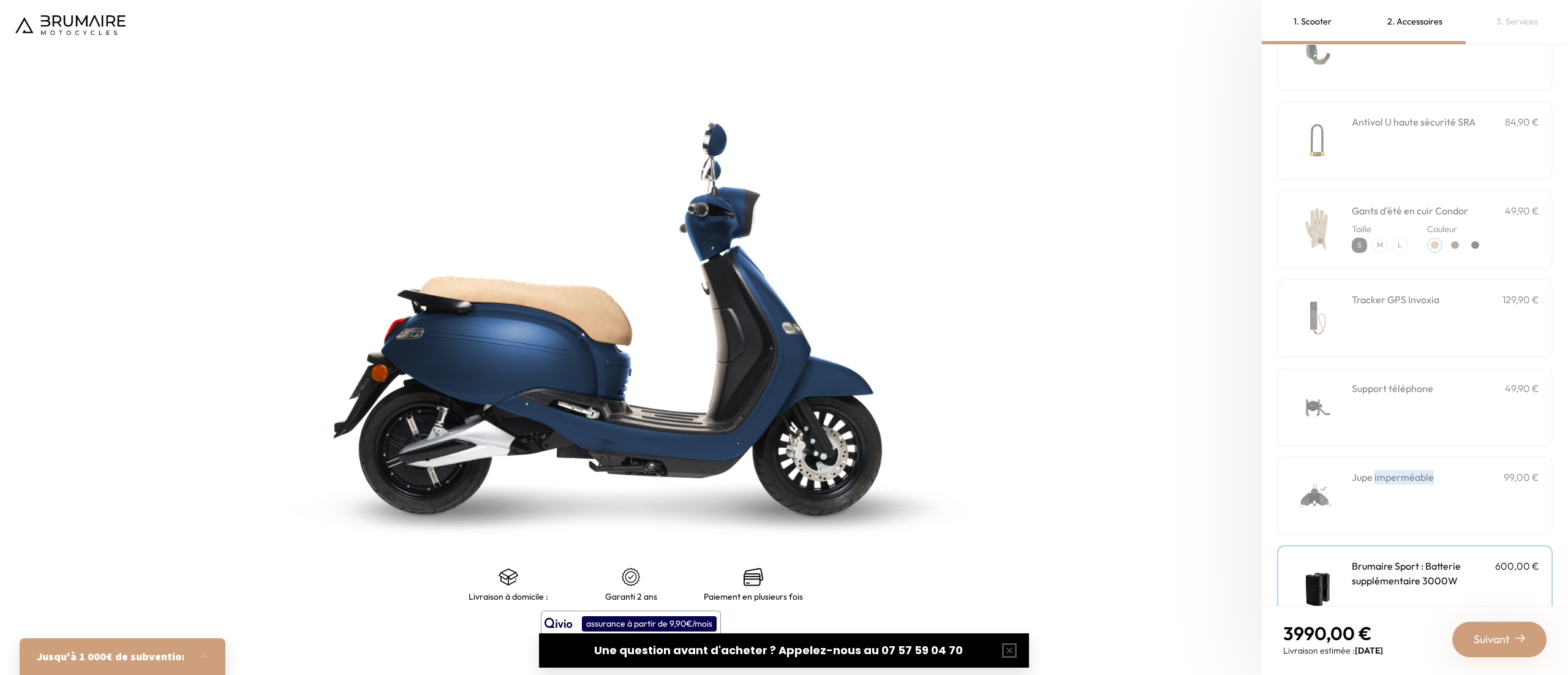 scroll, scrollTop: 0, scrollLeft: 0, axis: both 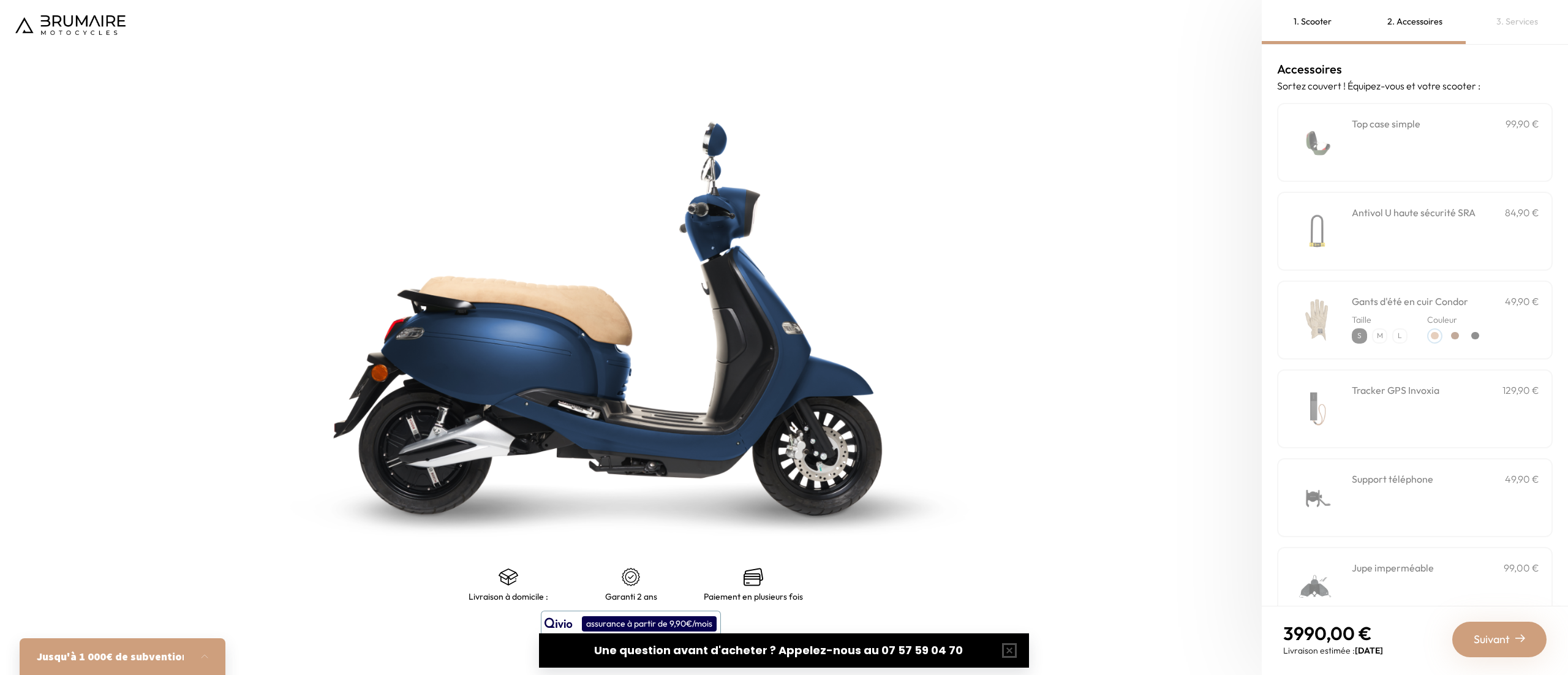 click on "Top case simple" at bounding box center (1386, 124) 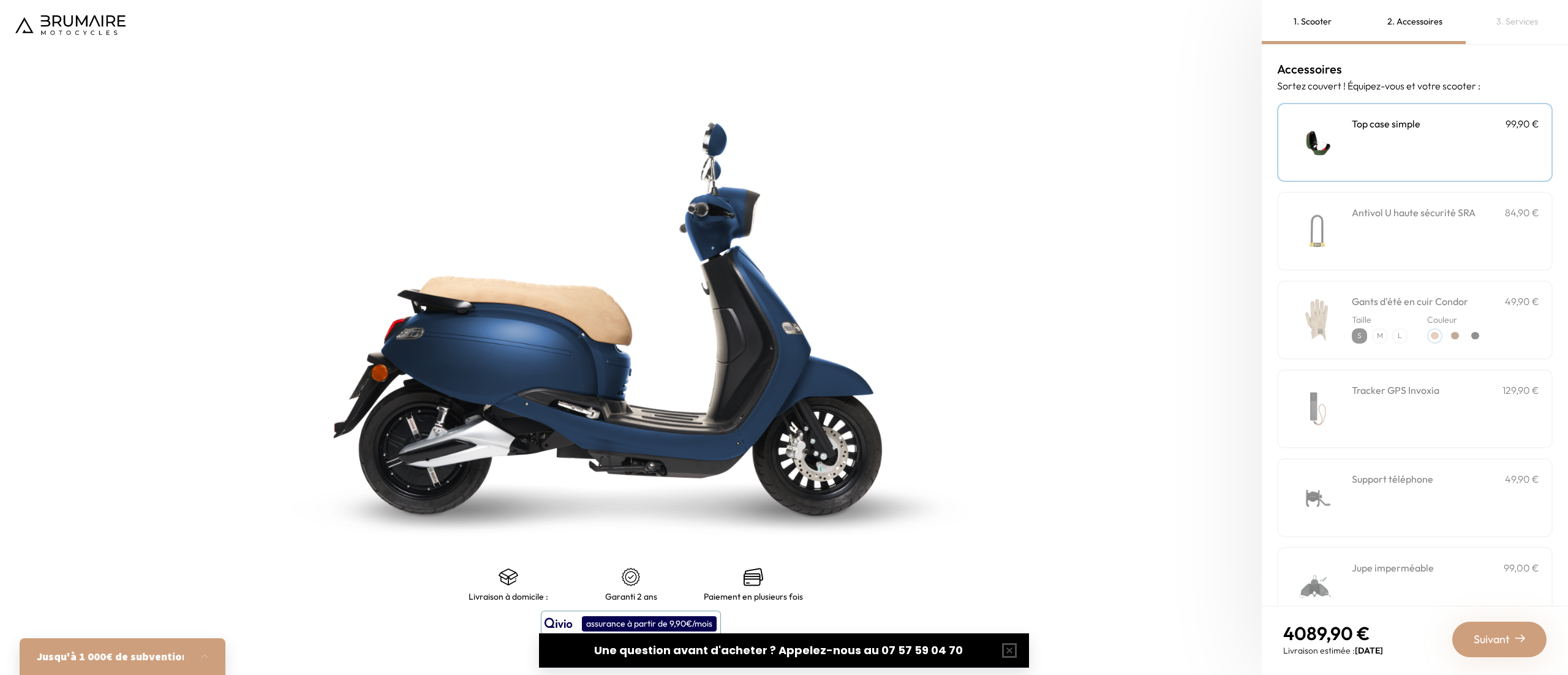 click on "**********" at bounding box center (1446, 142) 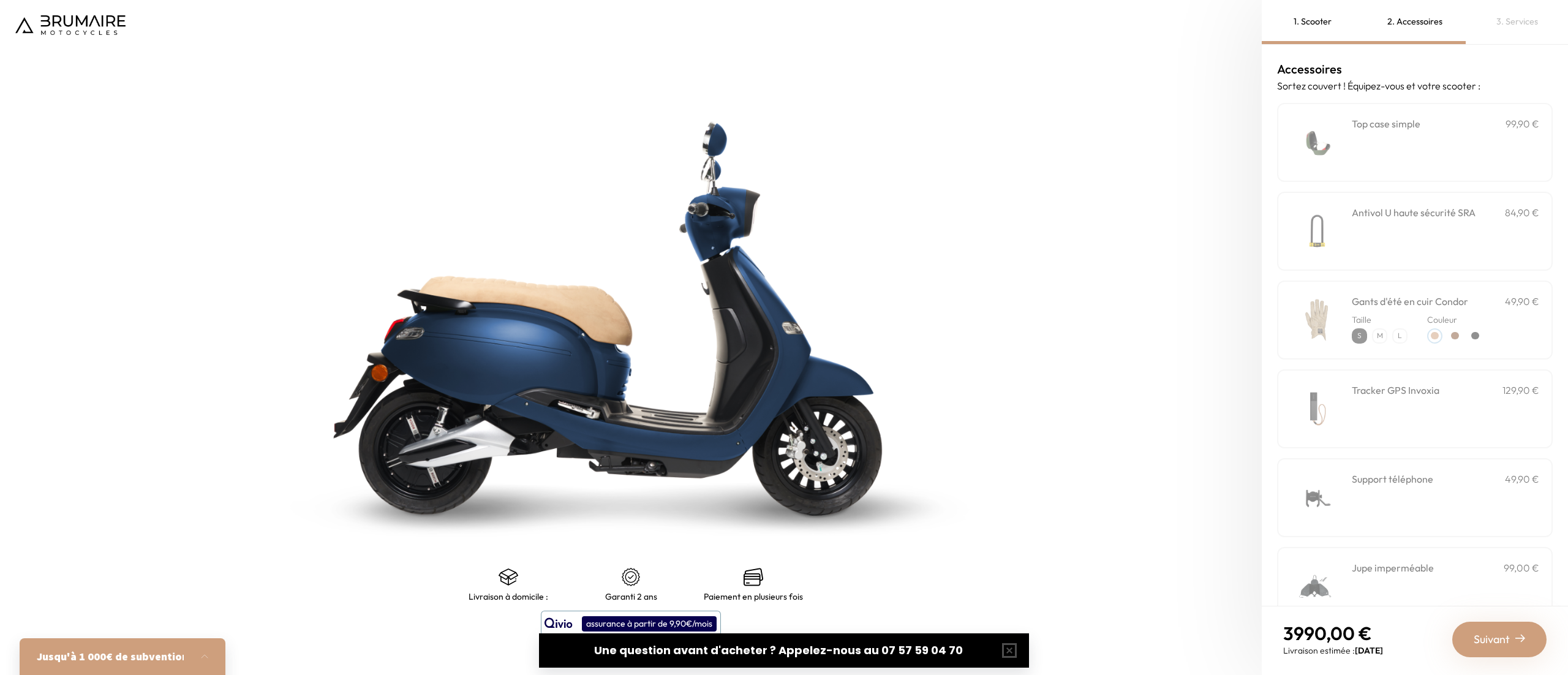 click on "**********" at bounding box center (1446, 142) 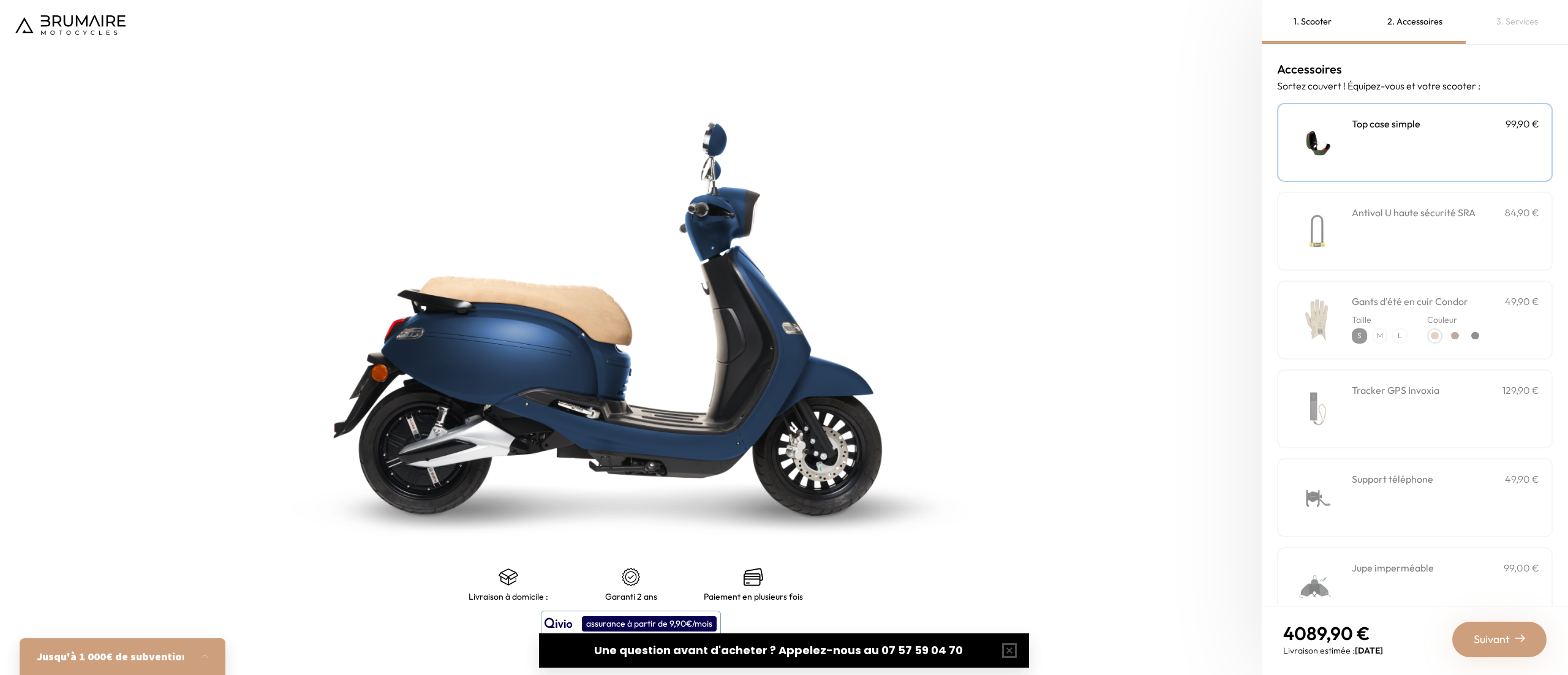 click on "**********" at bounding box center (1446, 142) 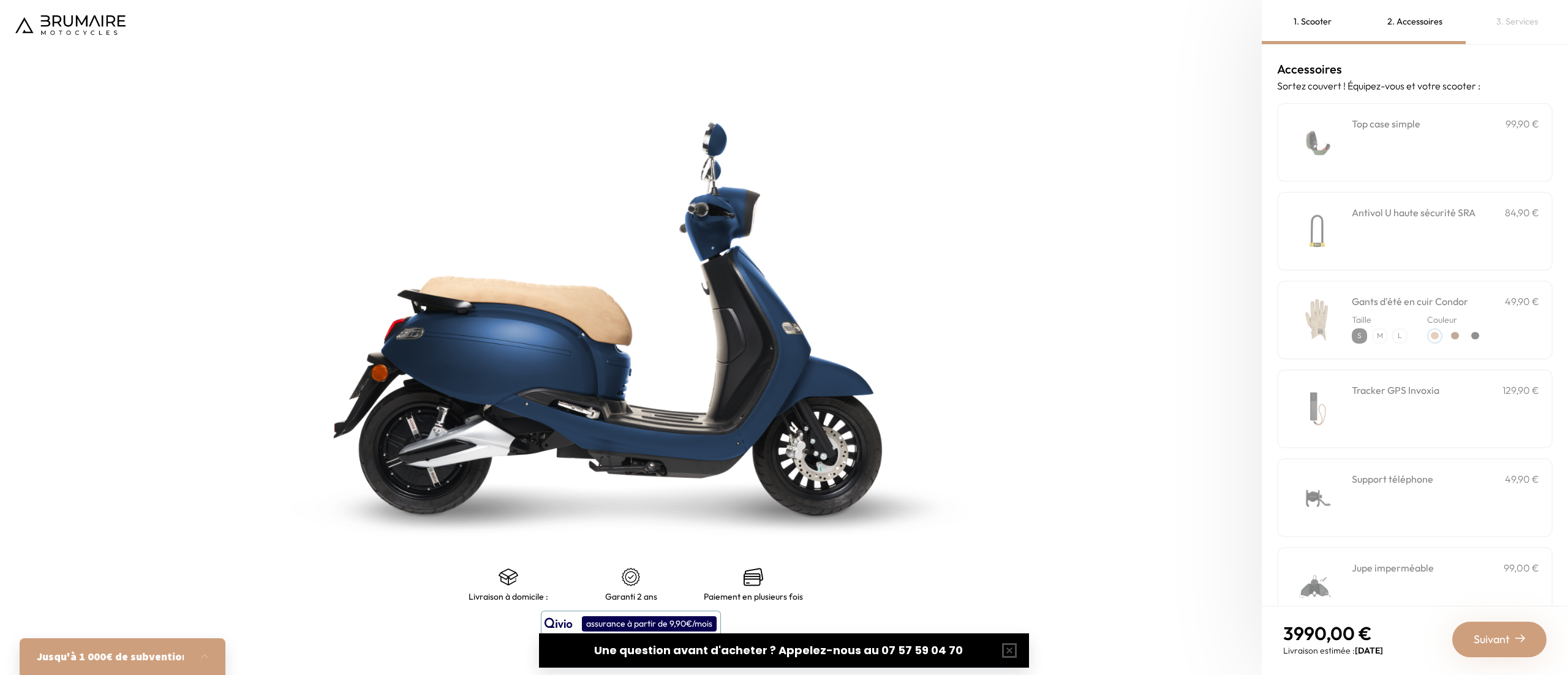 click on "3. Services" at bounding box center (1517, 22) 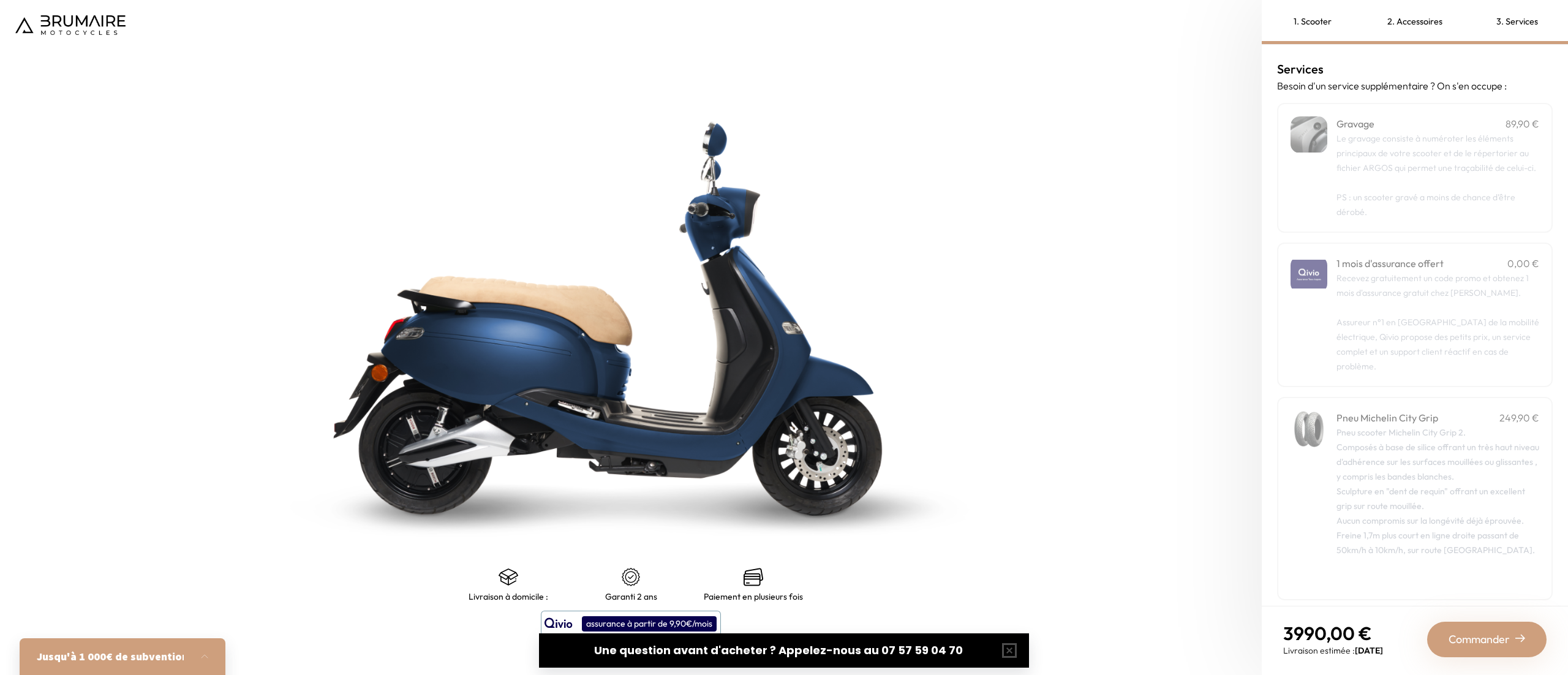 scroll, scrollTop: 25, scrollLeft: 0, axis: vertical 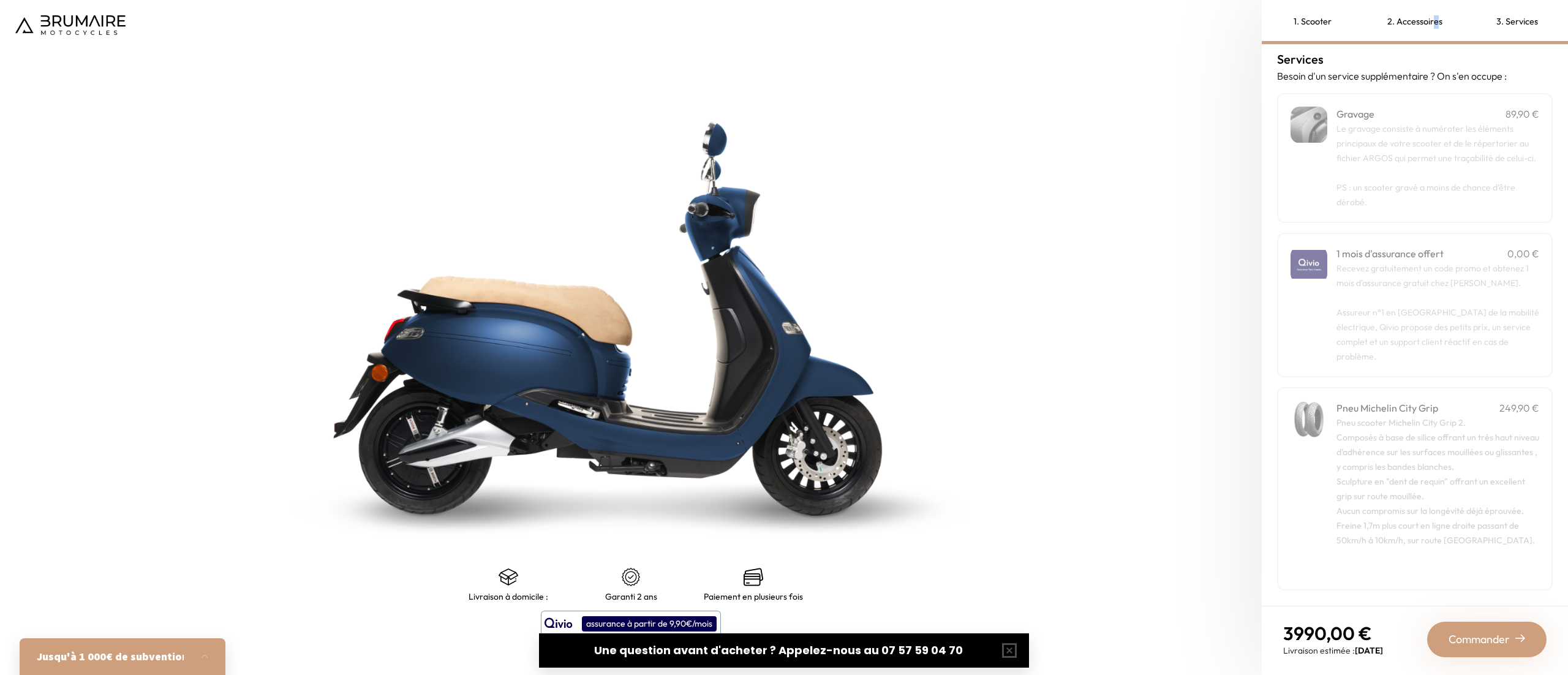 click on "2. Accessoires" at bounding box center [1415, 22] 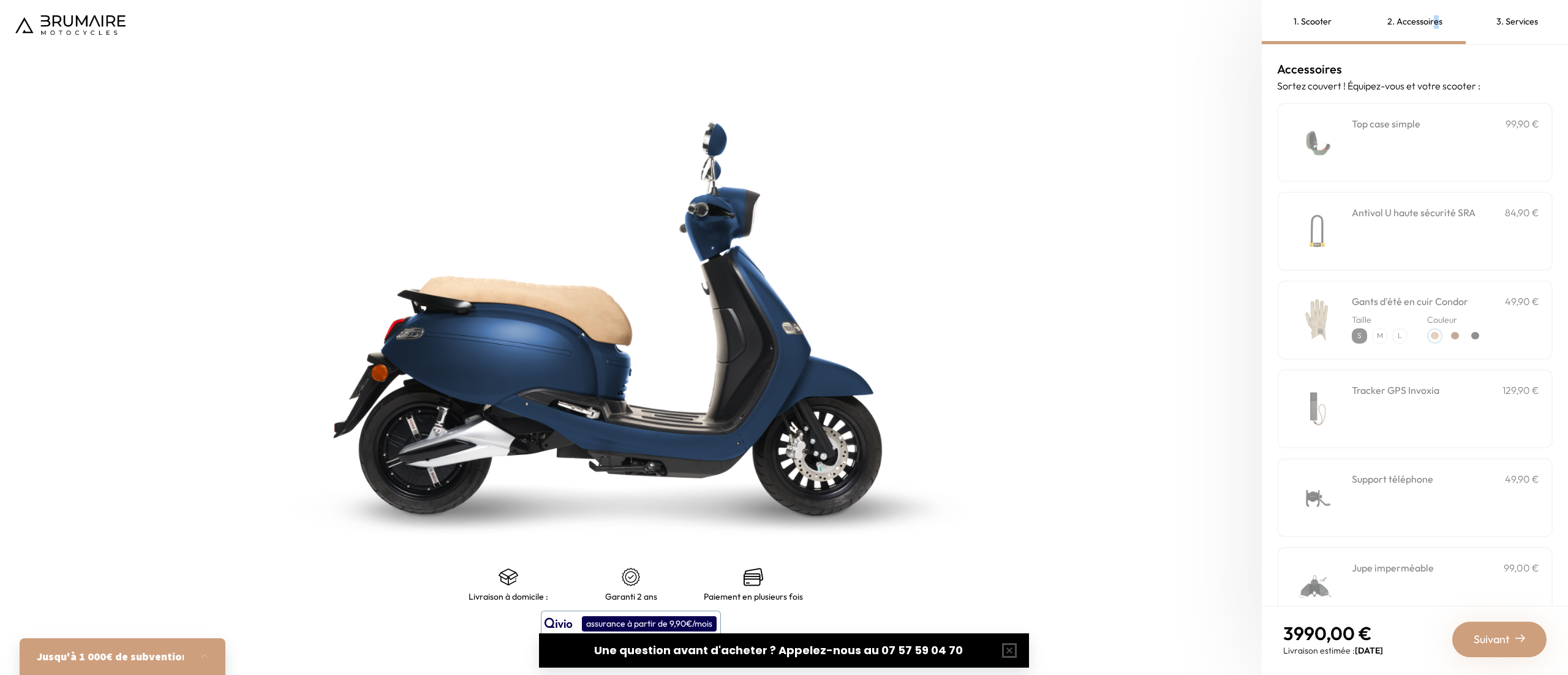 scroll, scrollTop: 213, scrollLeft: 0, axis: vertical 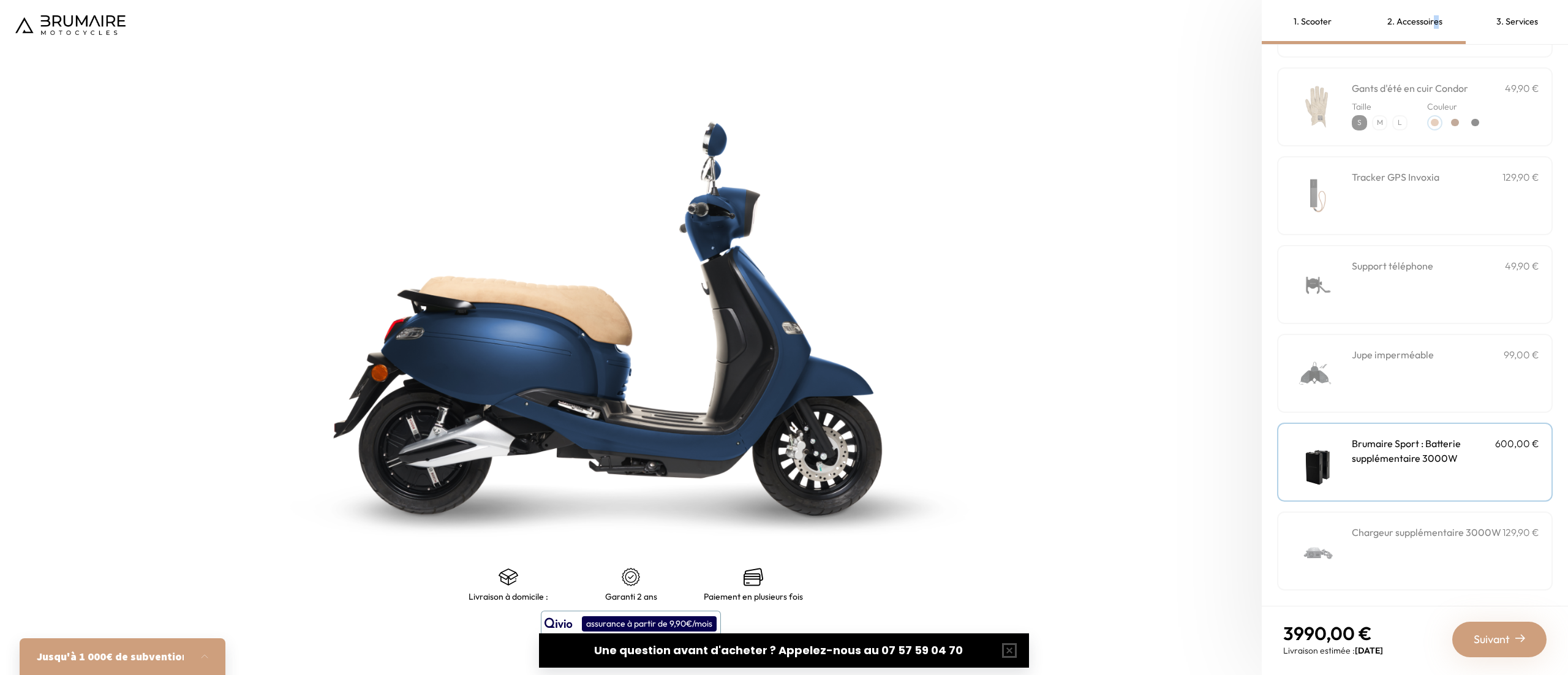 click at bounding box center [1316, 551] 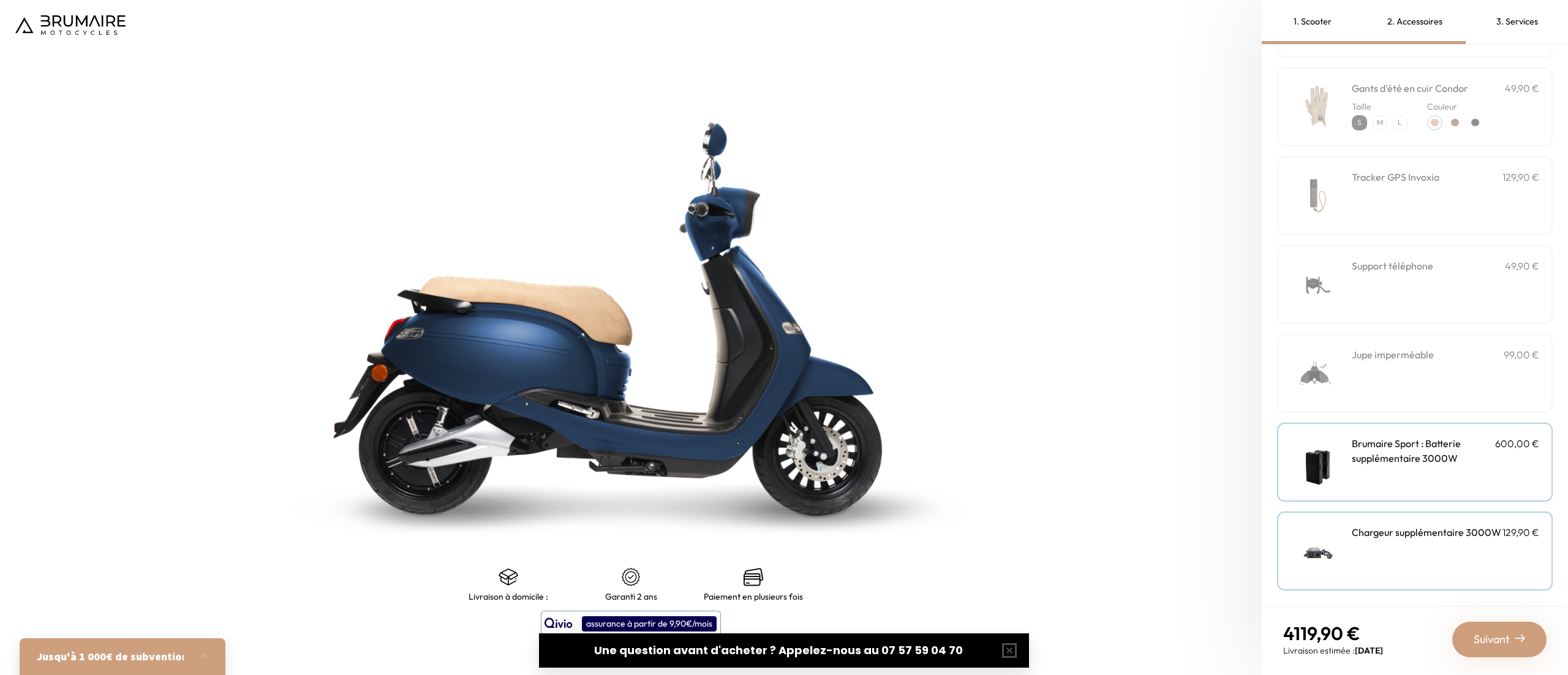 click on "Jupe imperméable
99,00 €" at bounding box center [1446, 373] 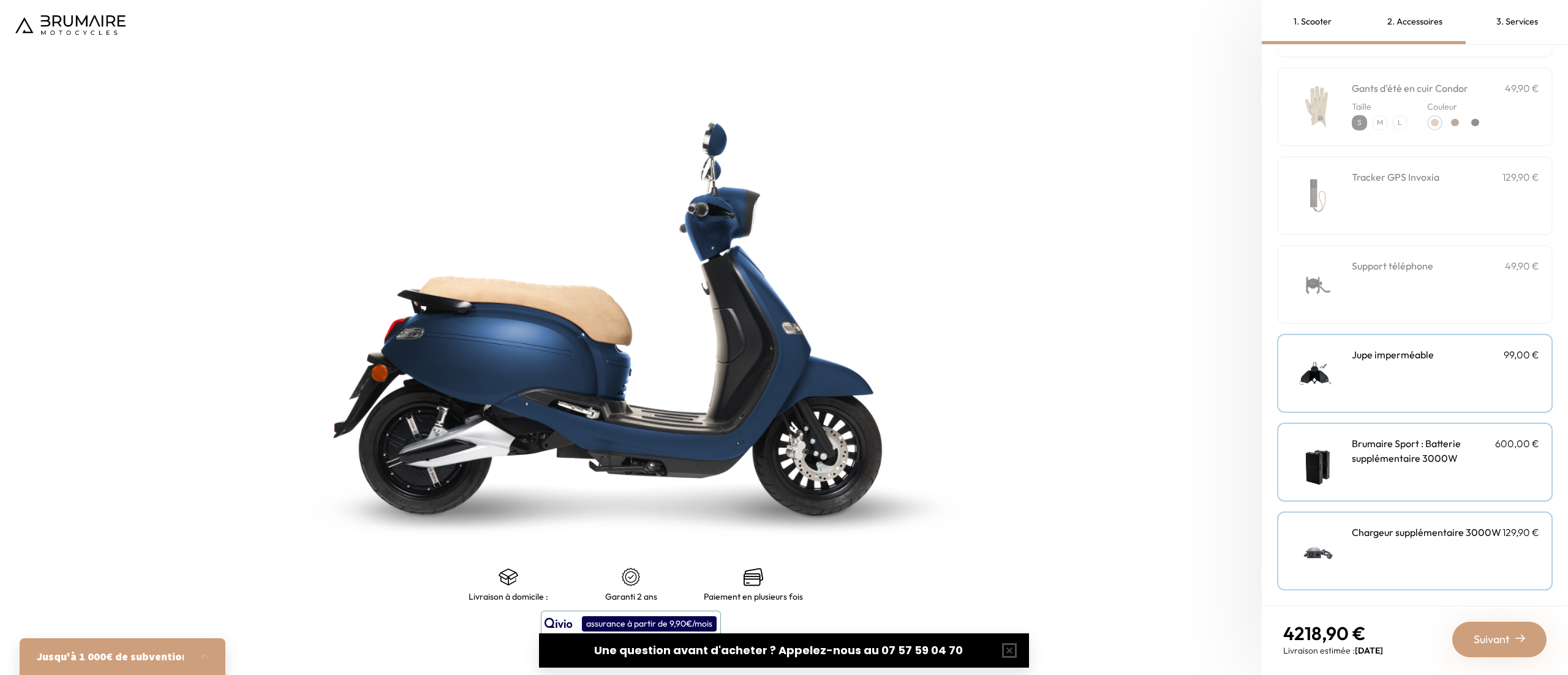 click on "Support téléphone" at bounding box center [1392, 266] 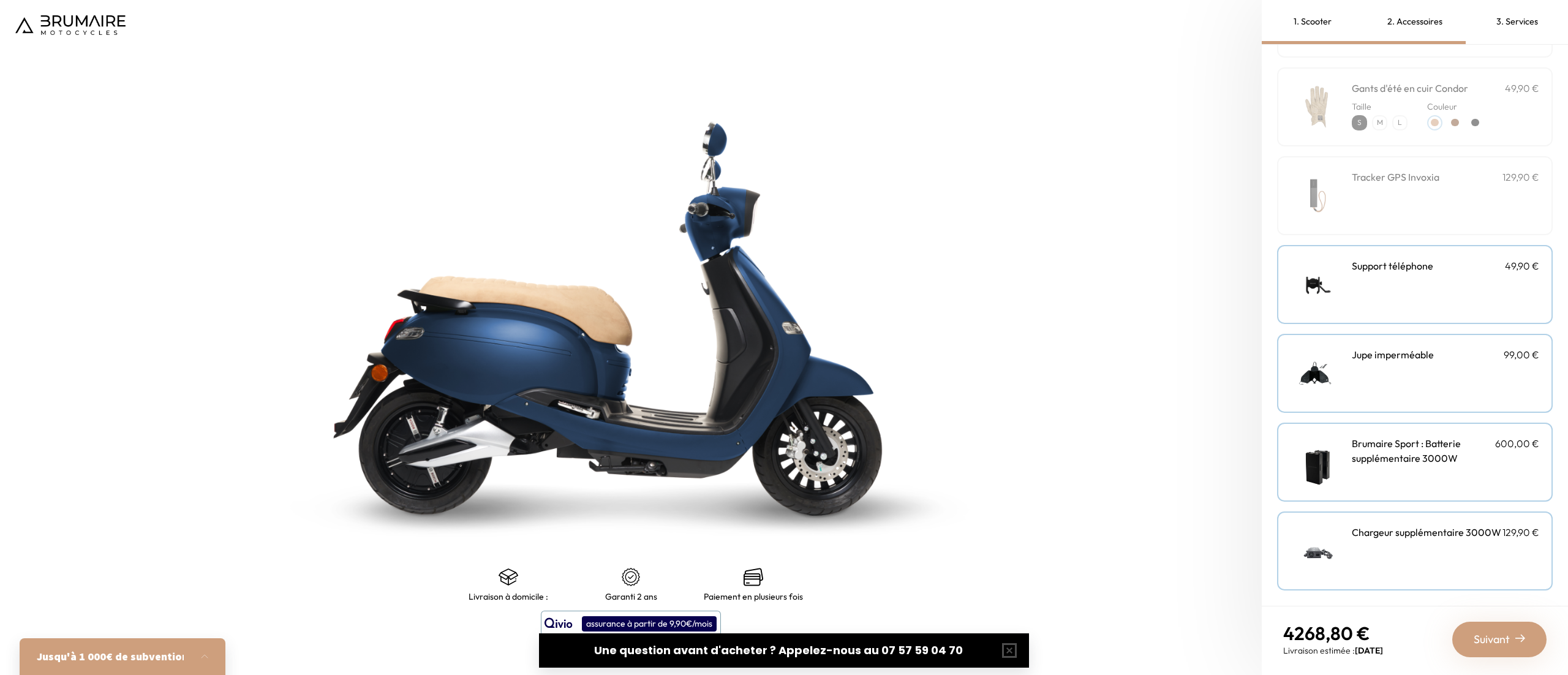 scroll, scrollTop: 0, scrollLeft: 0, axis: both 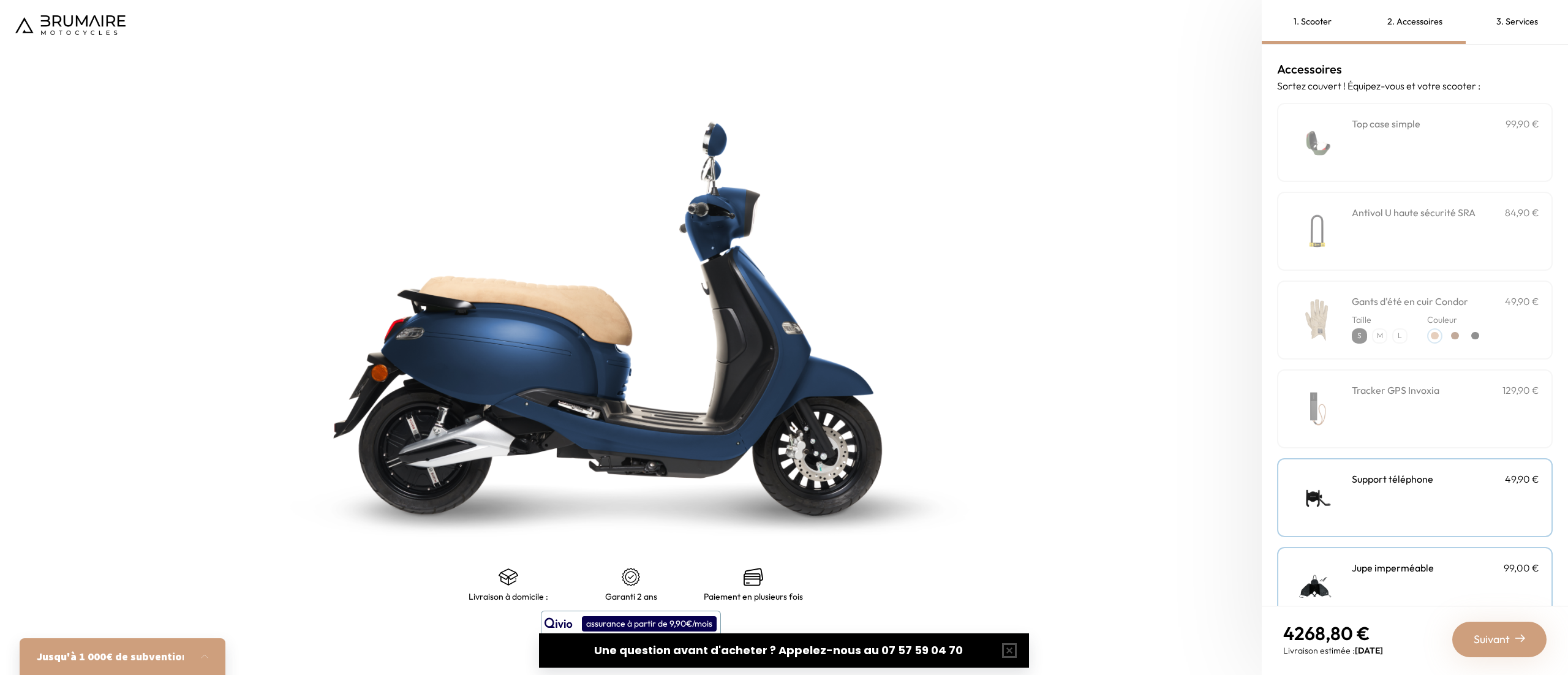 click on "Tracker GPS Invoxia
129,90 €" at bounding box center [1446, 409] 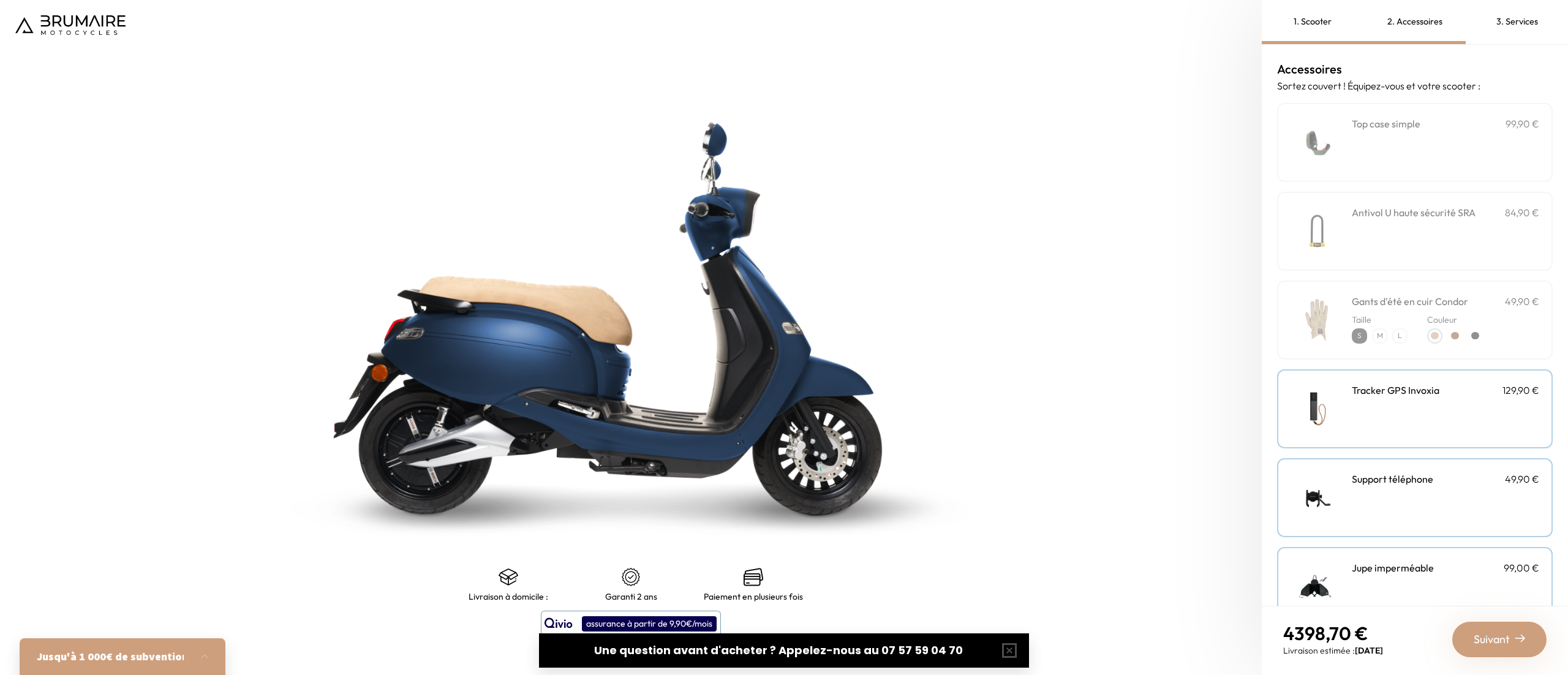 click on "Taille
S
M
L" at bounding box center (1379, 326) 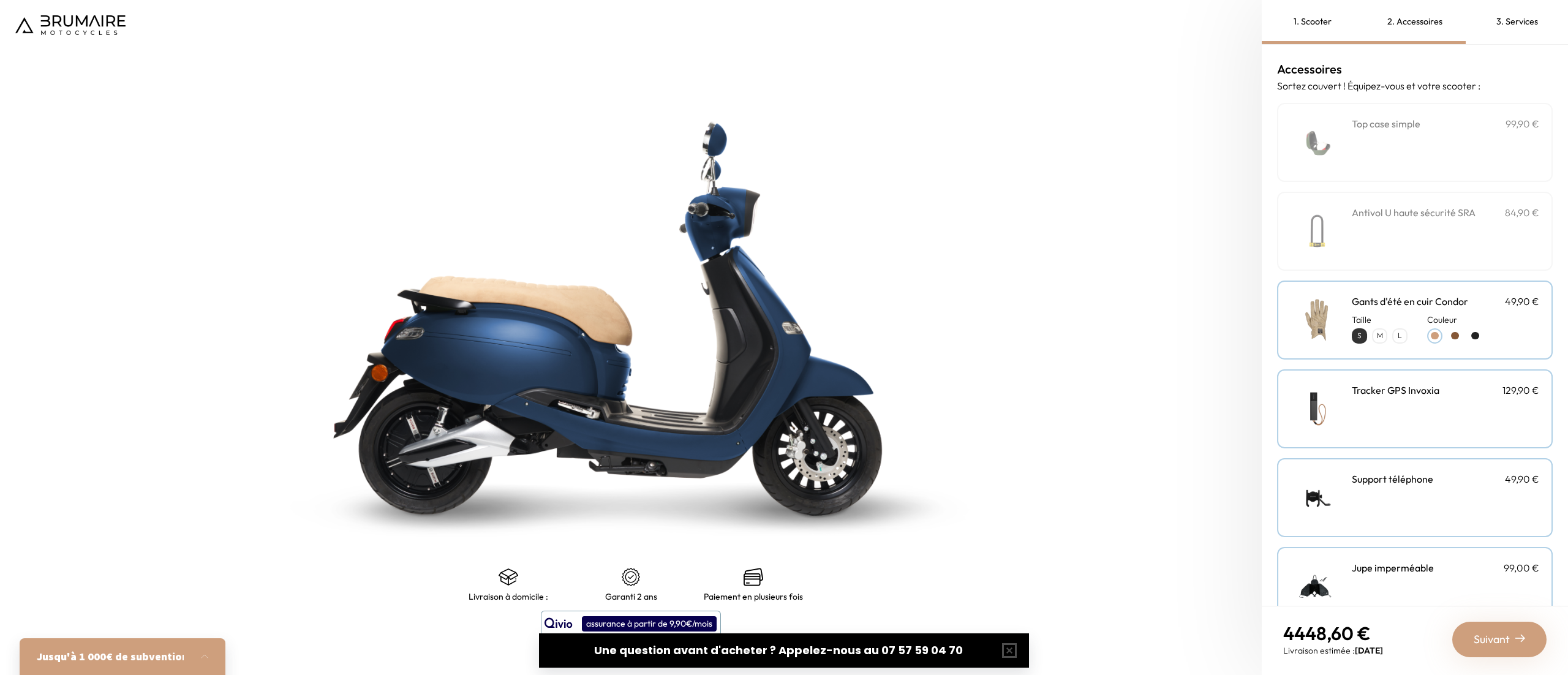 click on "M" at bounding box center [1379, 336] 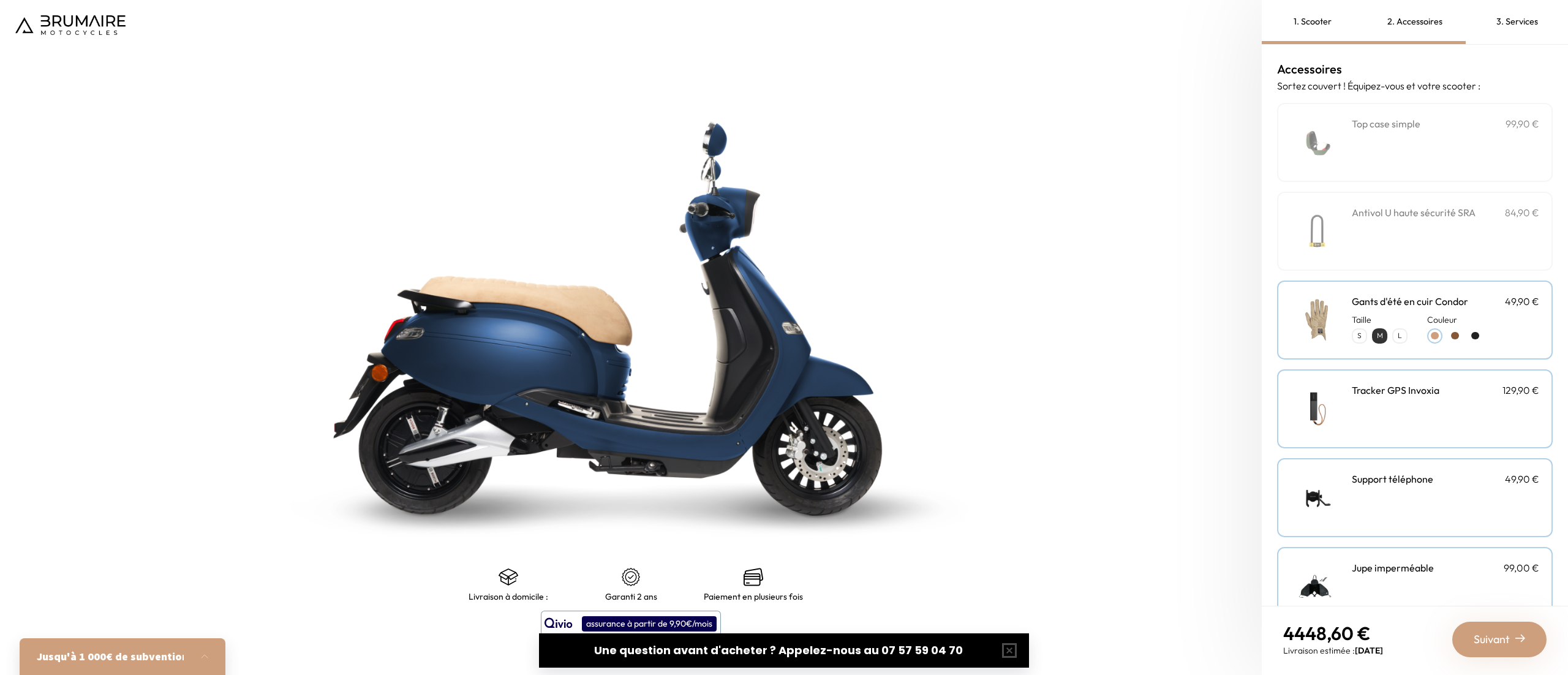 click on "S" at bounding box center [1359, 336] 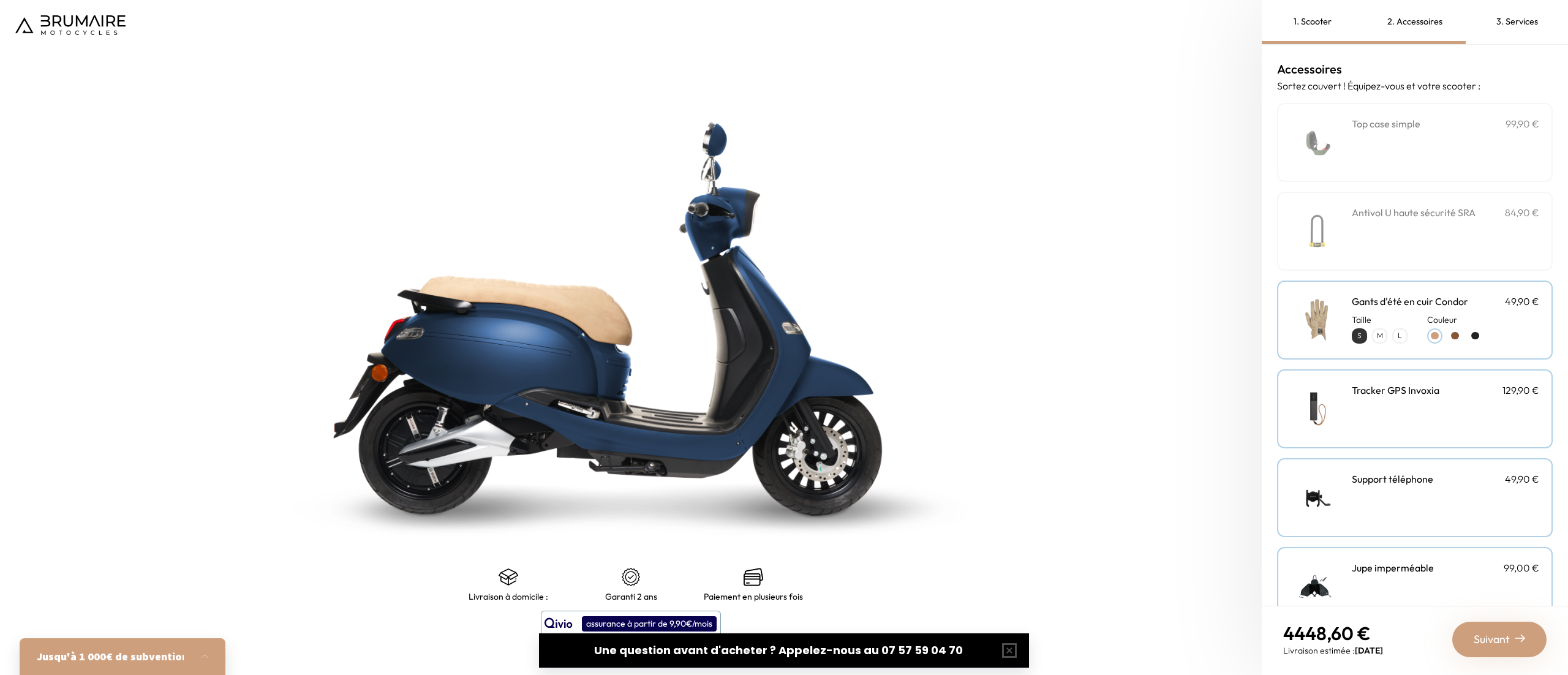 click on "S
M
L" at bounding box center (1379, 336) 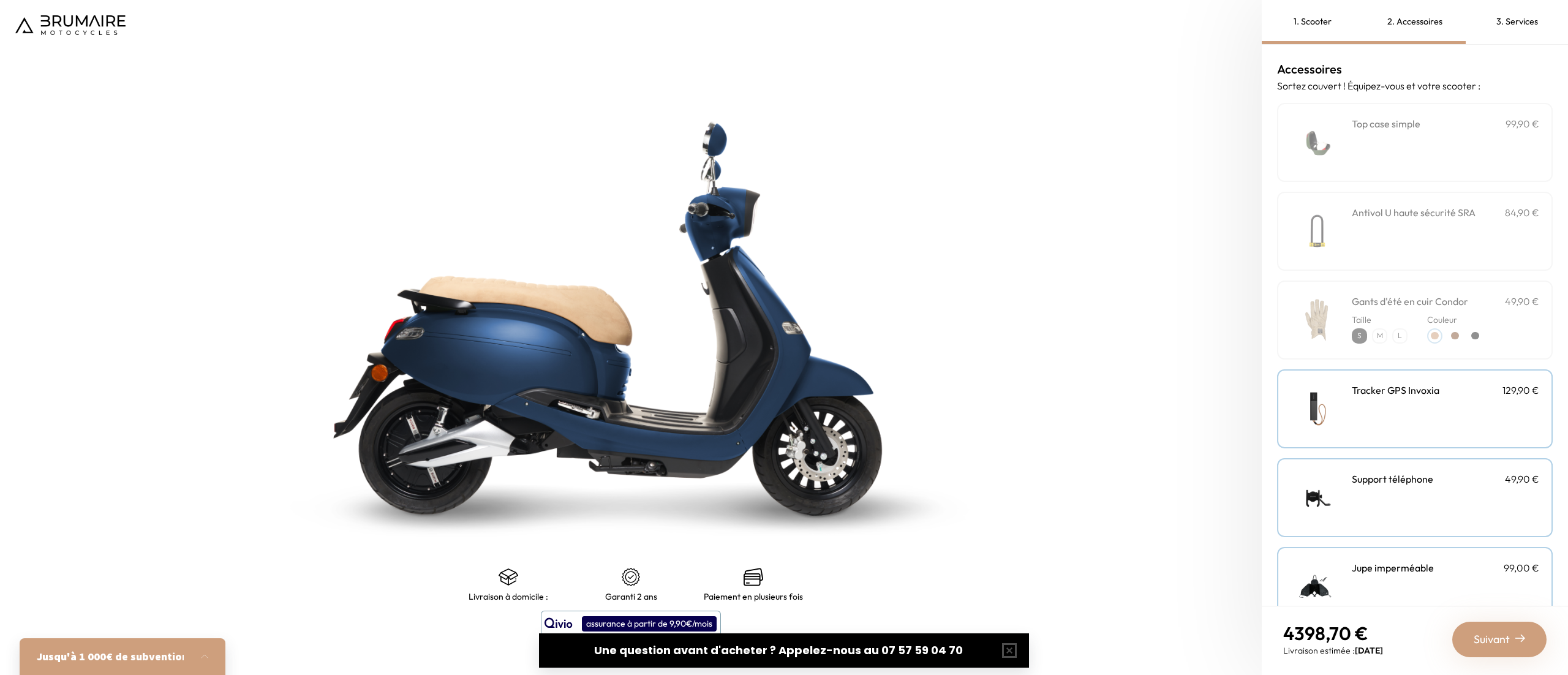click on "S" at bounding box center [1359, 336] 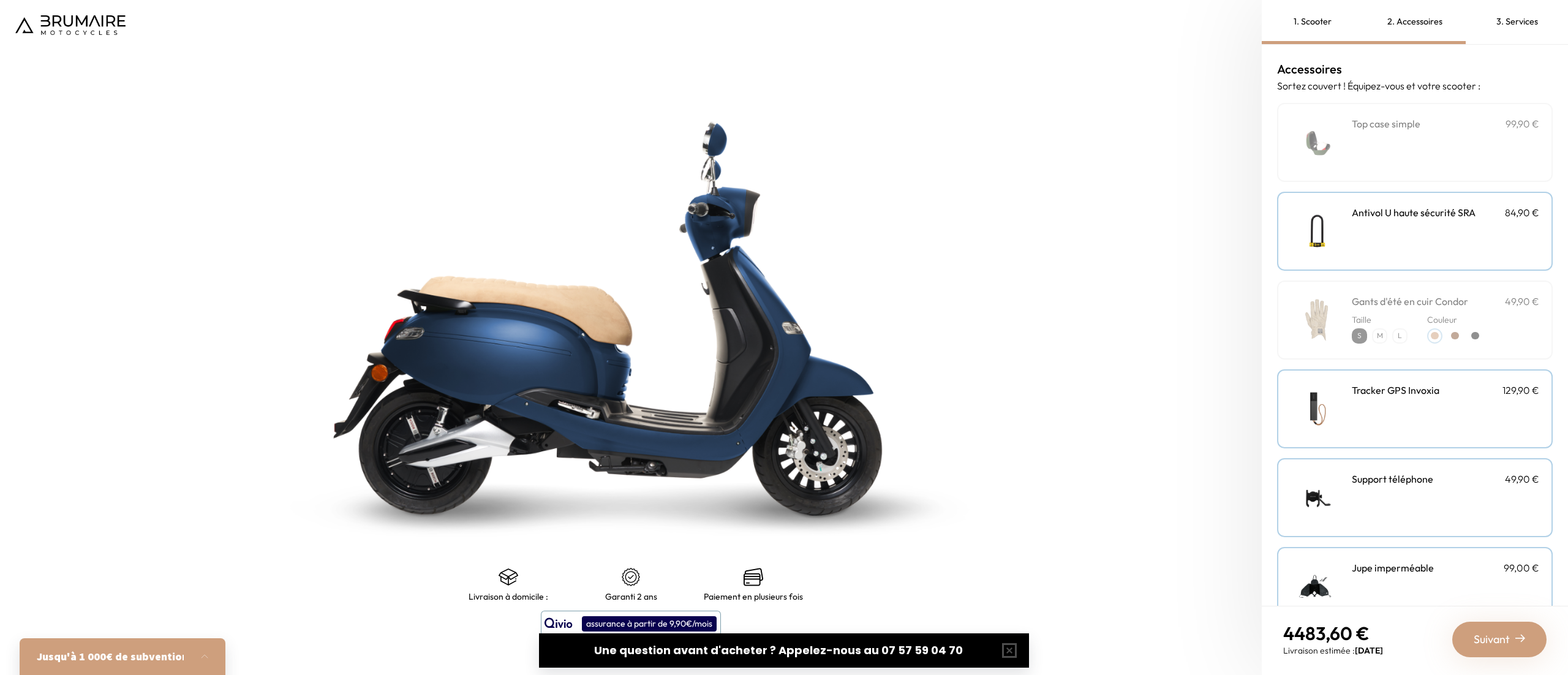 click on "**********" at bounding box center [1446, 142] 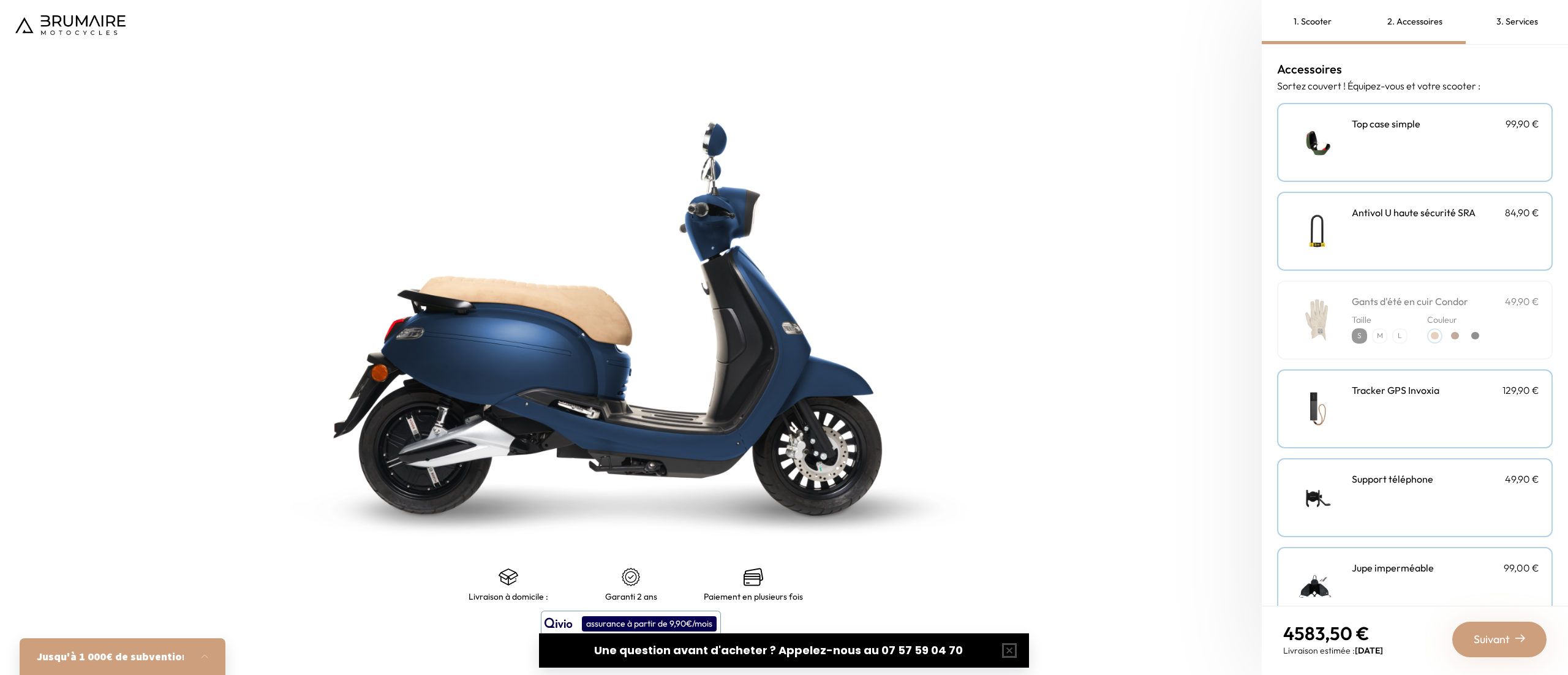 click on "Gants d'été en cuir Condor" at bounding box center [1410, 301] 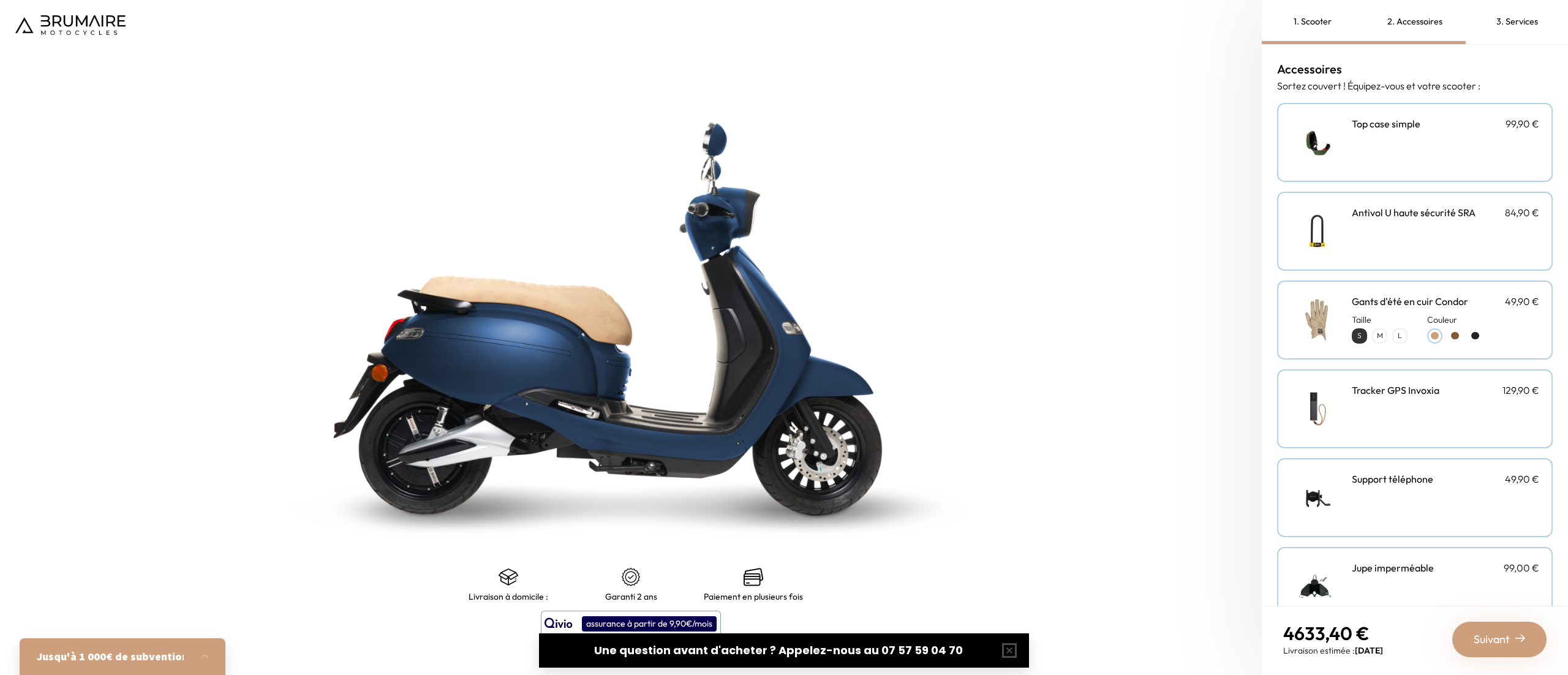 click on "2. Accessoires" at bounding box center [1415, 22] 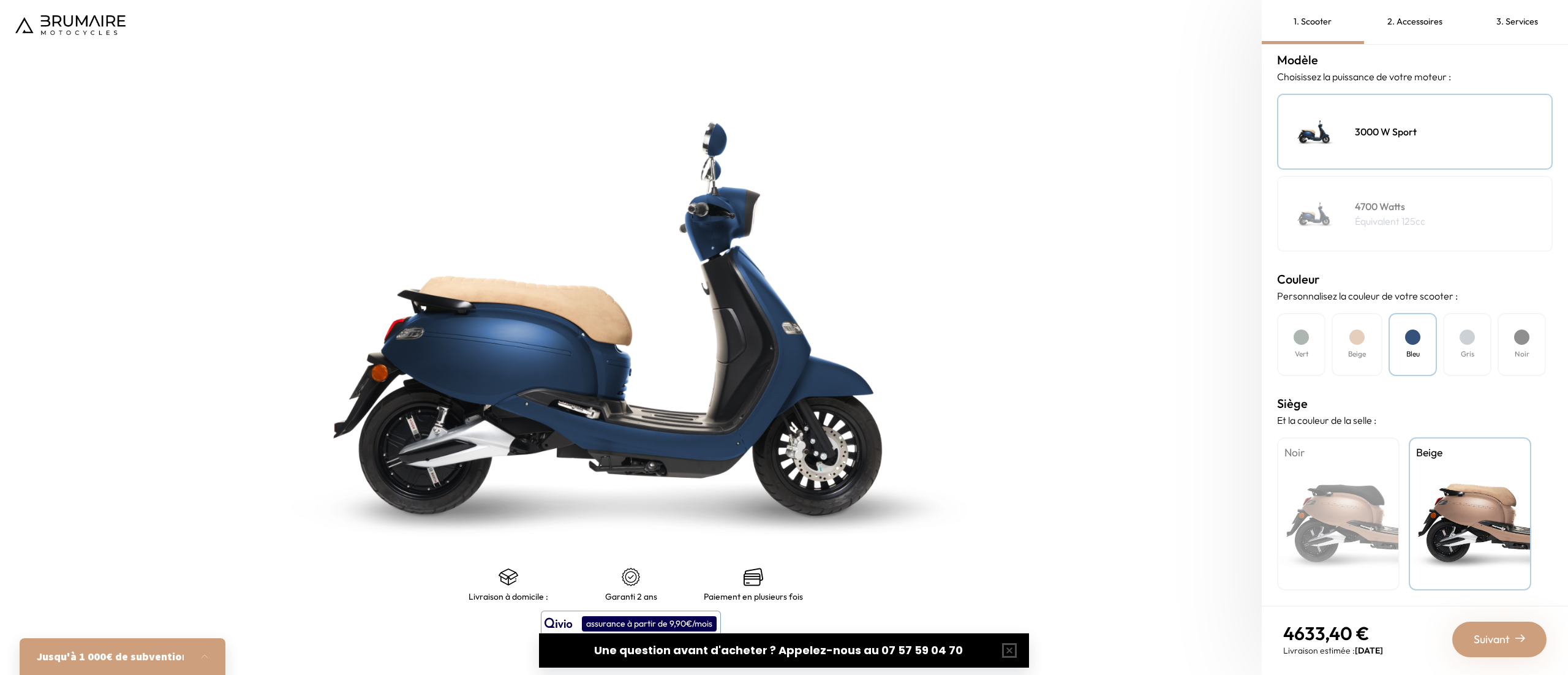 scroll, scrollTop: 0, scrollLeft: 0, axis: both 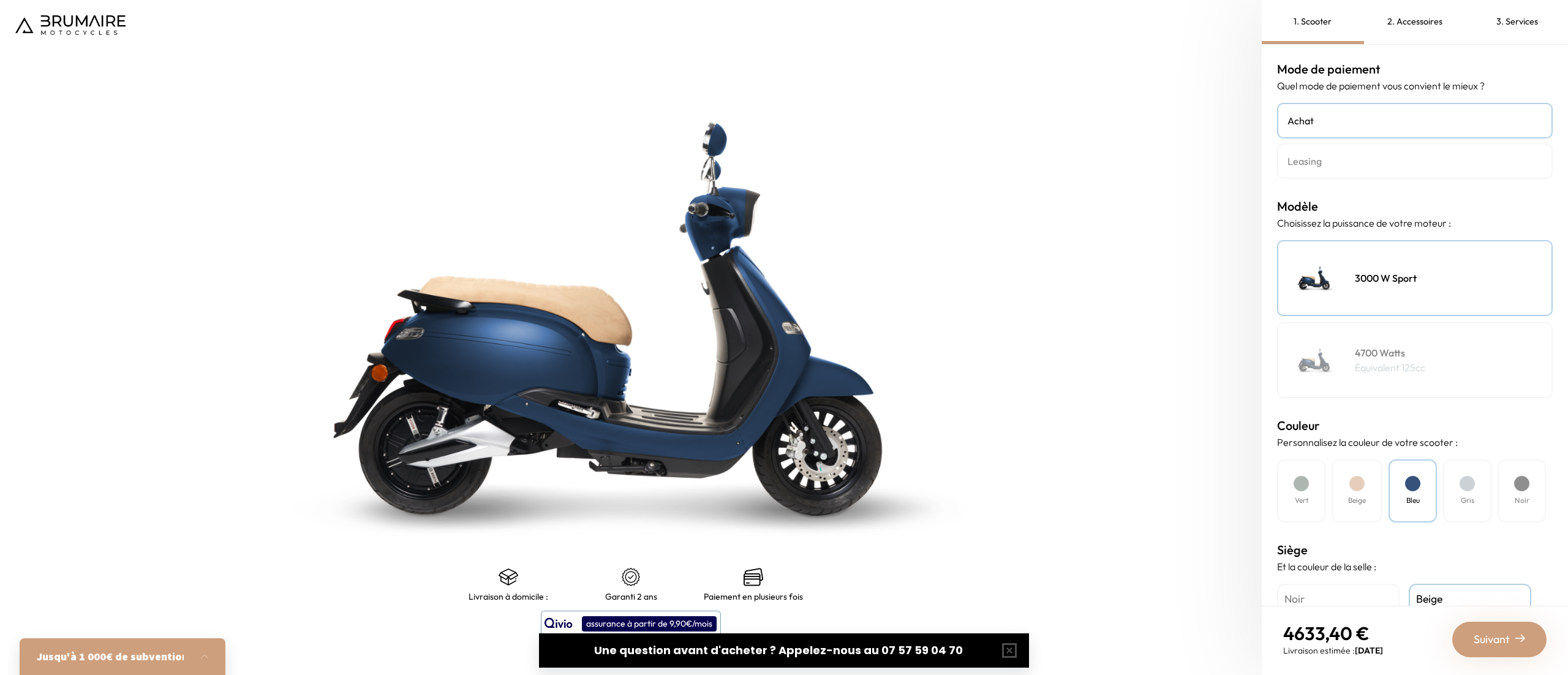 click on "2. Accessoires" at bounding box center (1415, 22) 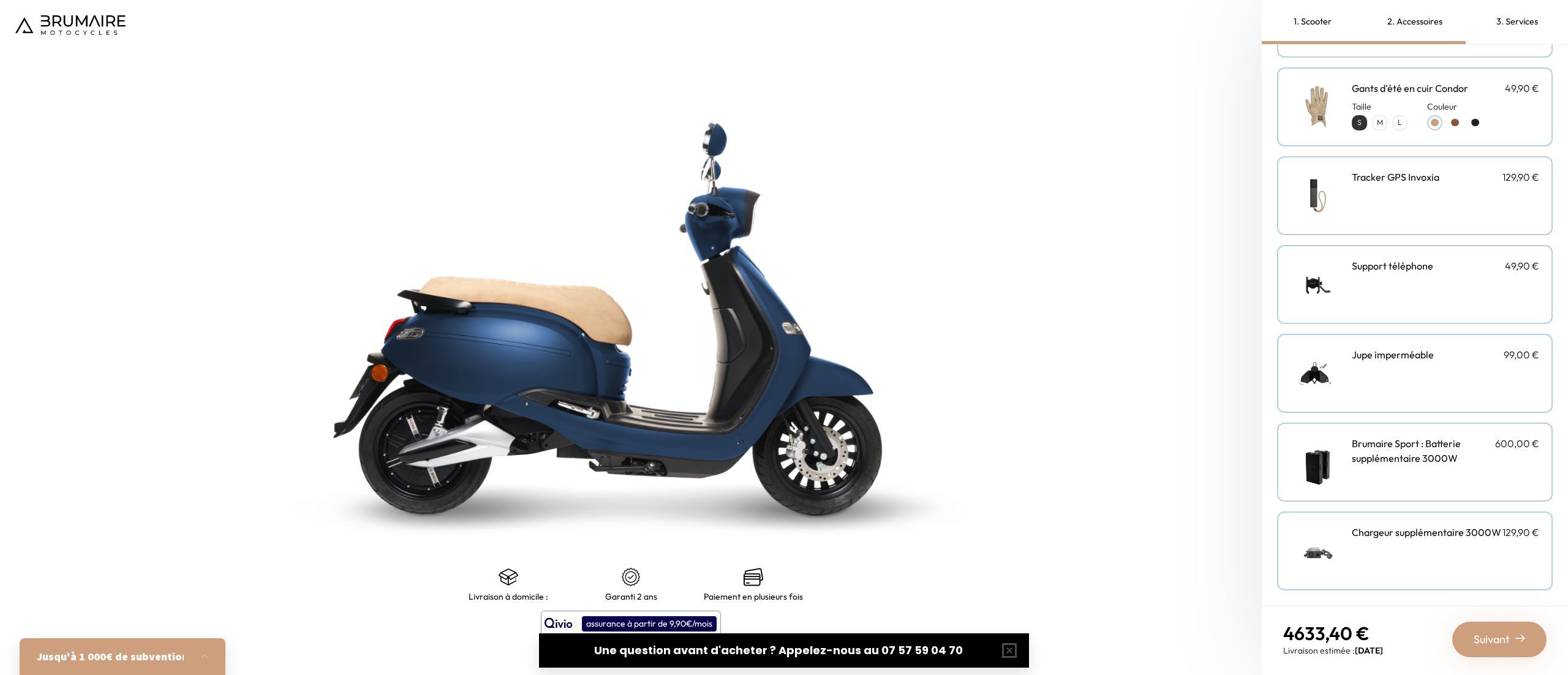 scroll, scrollTop: 0, scrollLeft: 0, axis: both 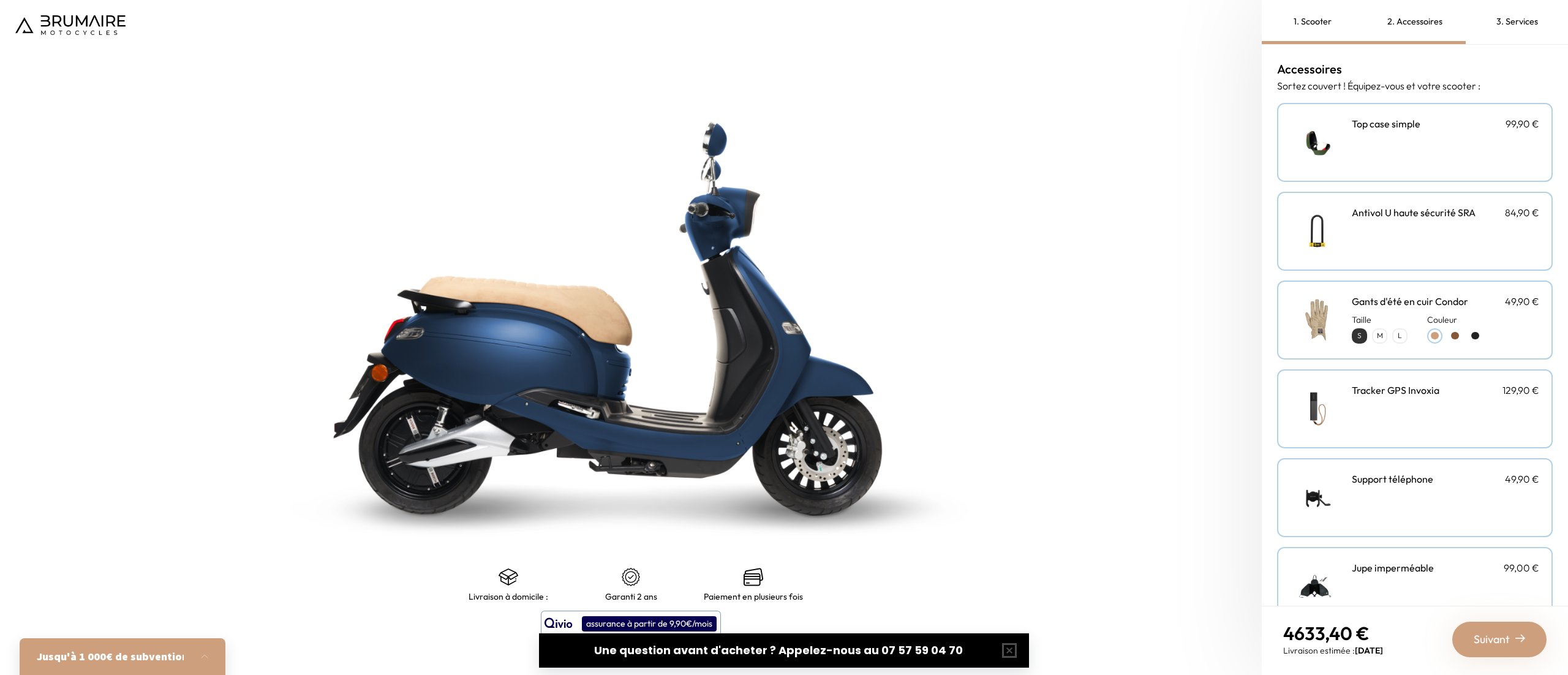 click on "3. Services" at bounding box center [1517, 22] 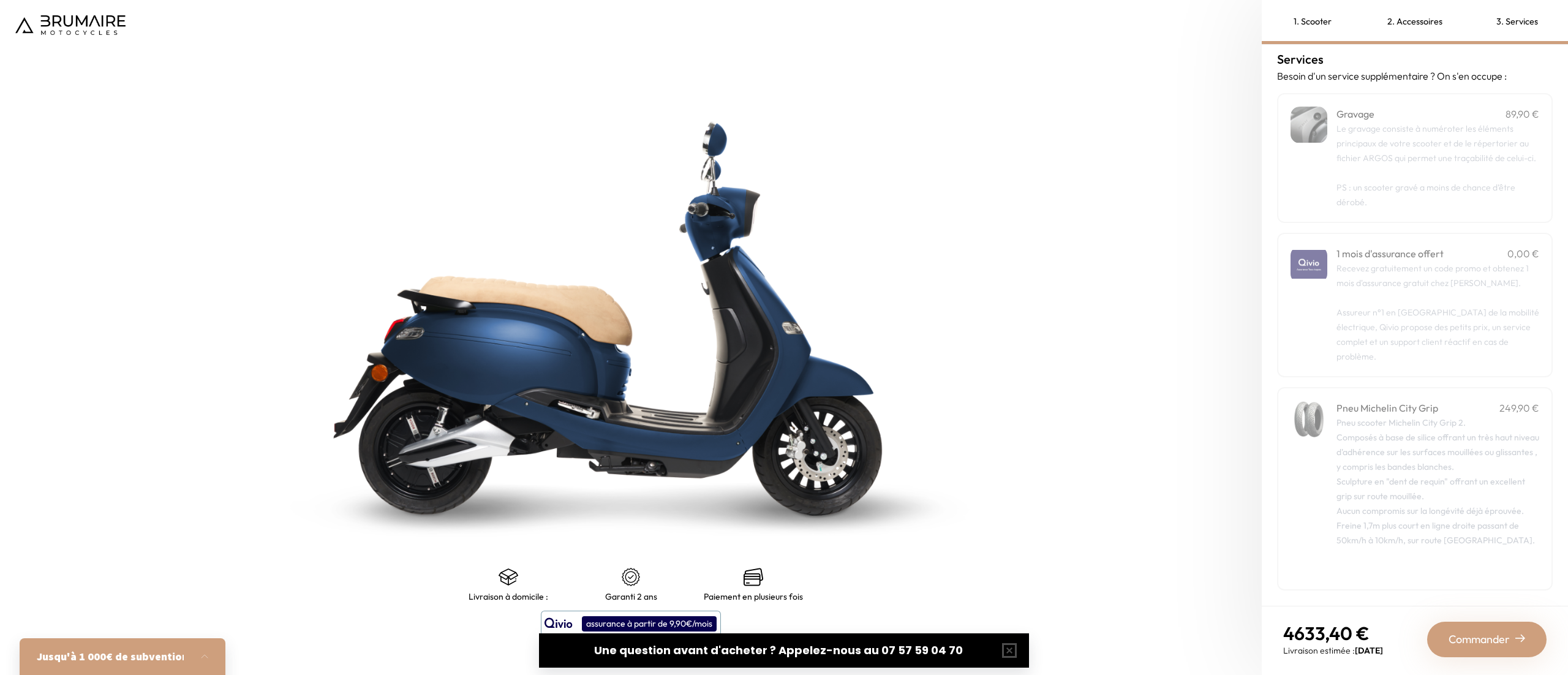 scroll, scrollTop: 0, scrollLeft: 0, axis: both 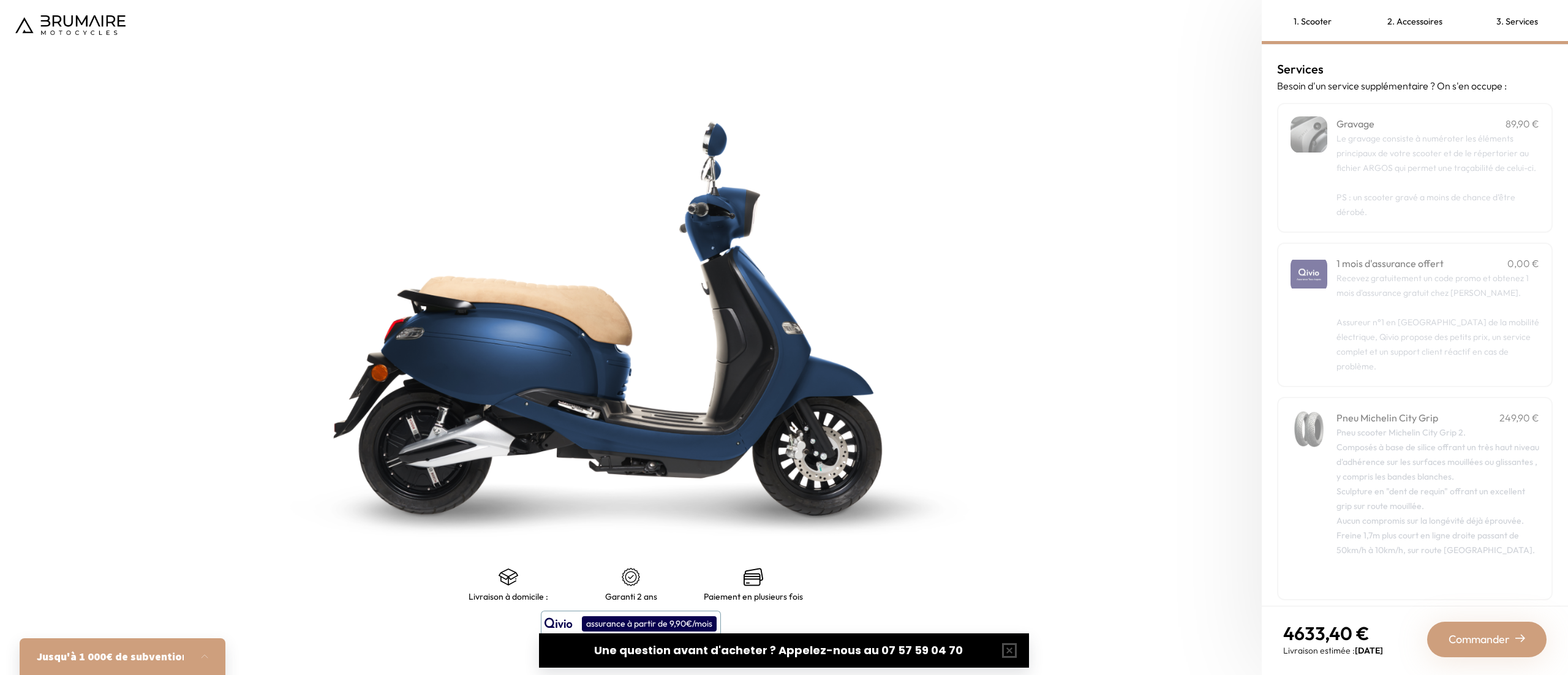 click on "Recevez gratuitement un code promo et obtenez 1 mois d'assurance gratuit chez Qivio. Assureur n°1 en France de la mobilité électrique, Qivio propose des petits prix, un service complet et un support client réactif en cas de problème." at bounding box center (1438, 322) 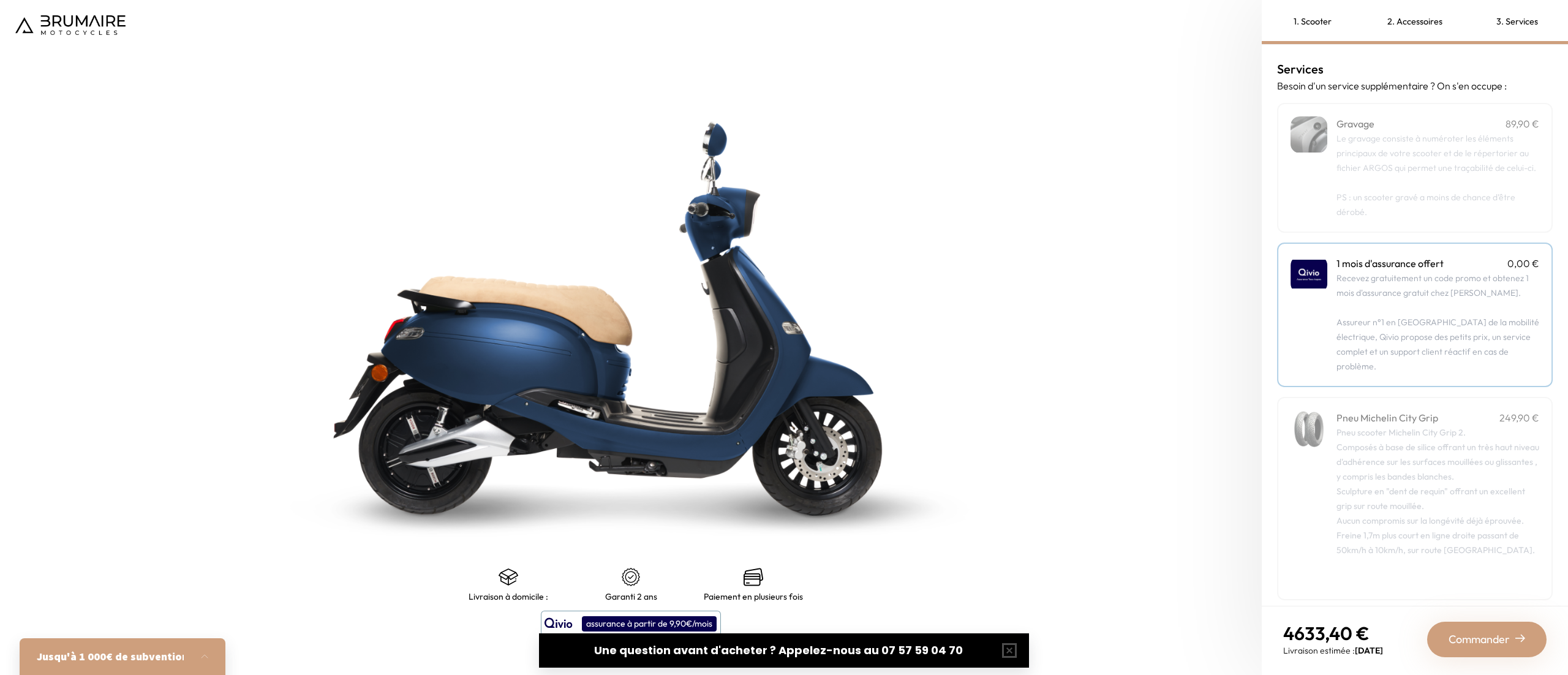 click on "Recevez gratuitement un code promo et obtenez 1 mois d'assurance gratuit chez Qivio. Assureur n°1 en France de la mobilité électrique, Qivio propose des petits prix, un service complet et un support client réactif en cas de problème." at bounding box center [1438, 322] 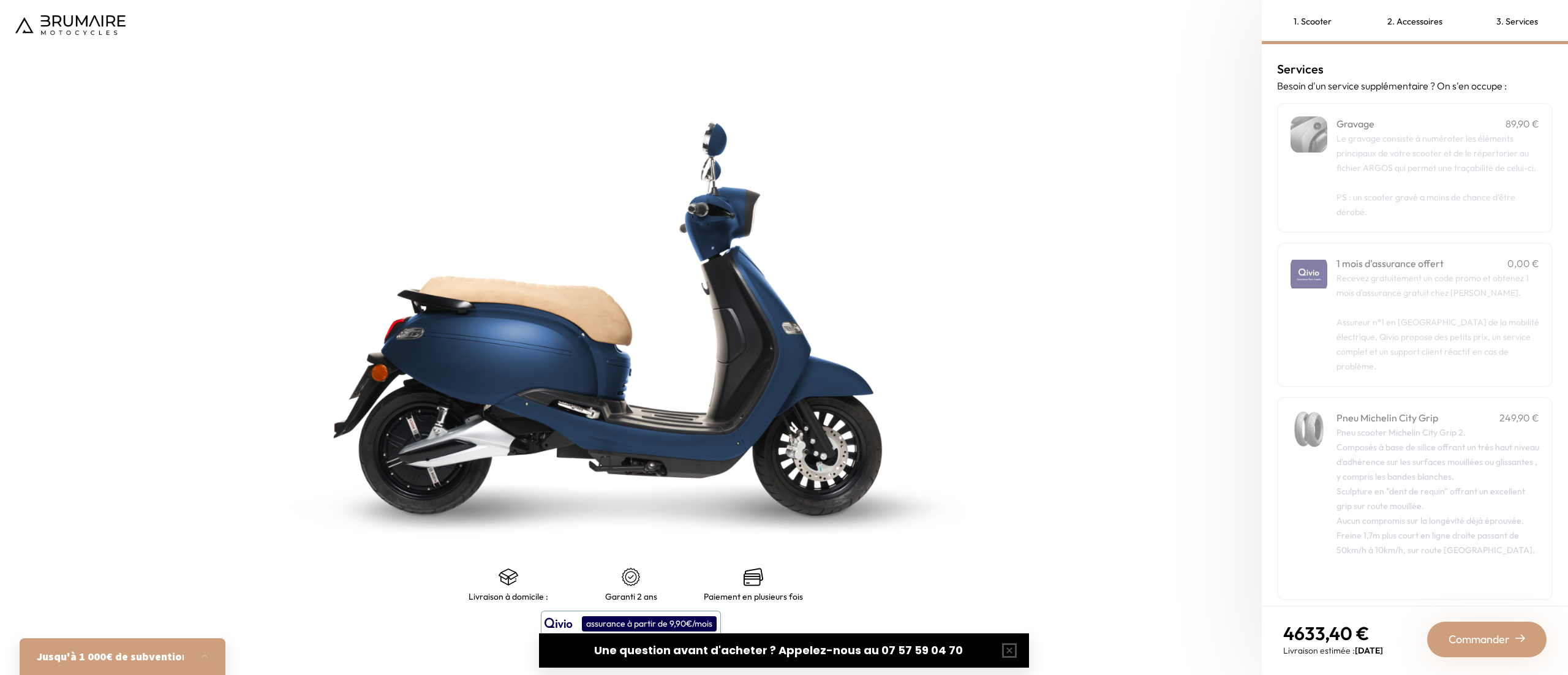 click on "Le gravage consiste à numéroter les éléments principaux de votre scooter et de le répertorier au fichier ARGOS qui permet une traçabilité de celui-ci." at bounding box center (1436, 153) 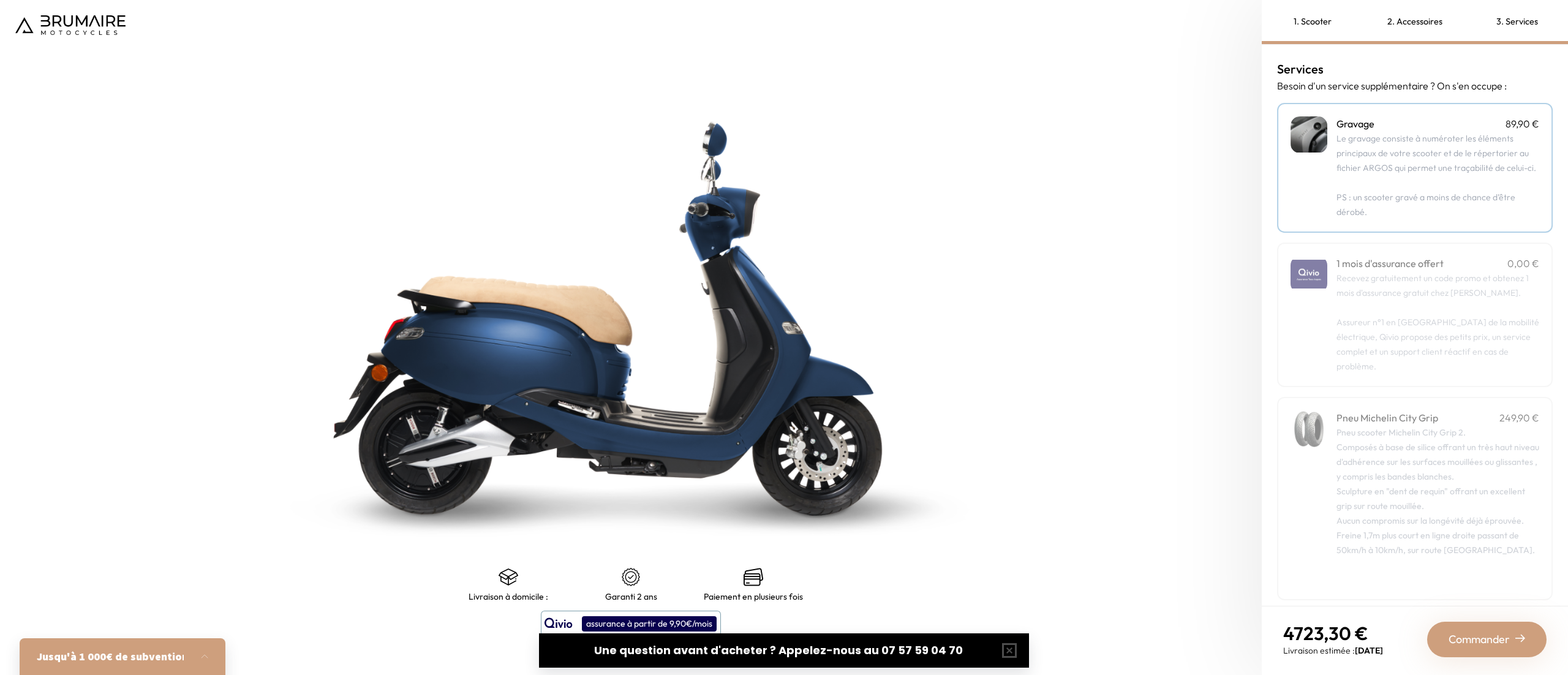 click on "Le gravage consiste à numéroter les éléments principaux de votre scooter et de le répertorier au fichier ARGOS qui permet une traçabilité de celui-ci." at bounding box center (1438, 153) 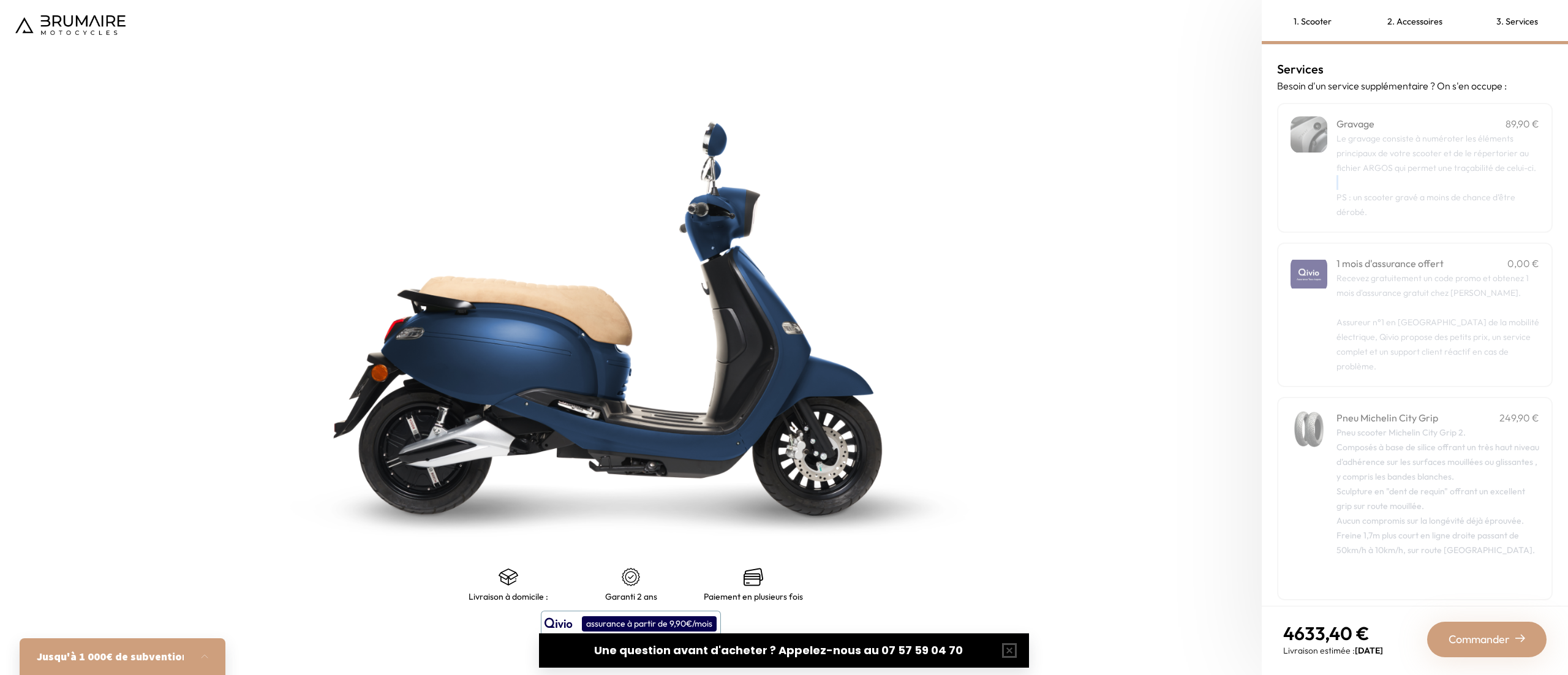 click on "Le gravage consiste à numéroter les éléments principaux de votre scooter et de le répertorier au fichier ARGOS qui permet une traçabilité de celui-ci." at bounding box center (1438, 153) 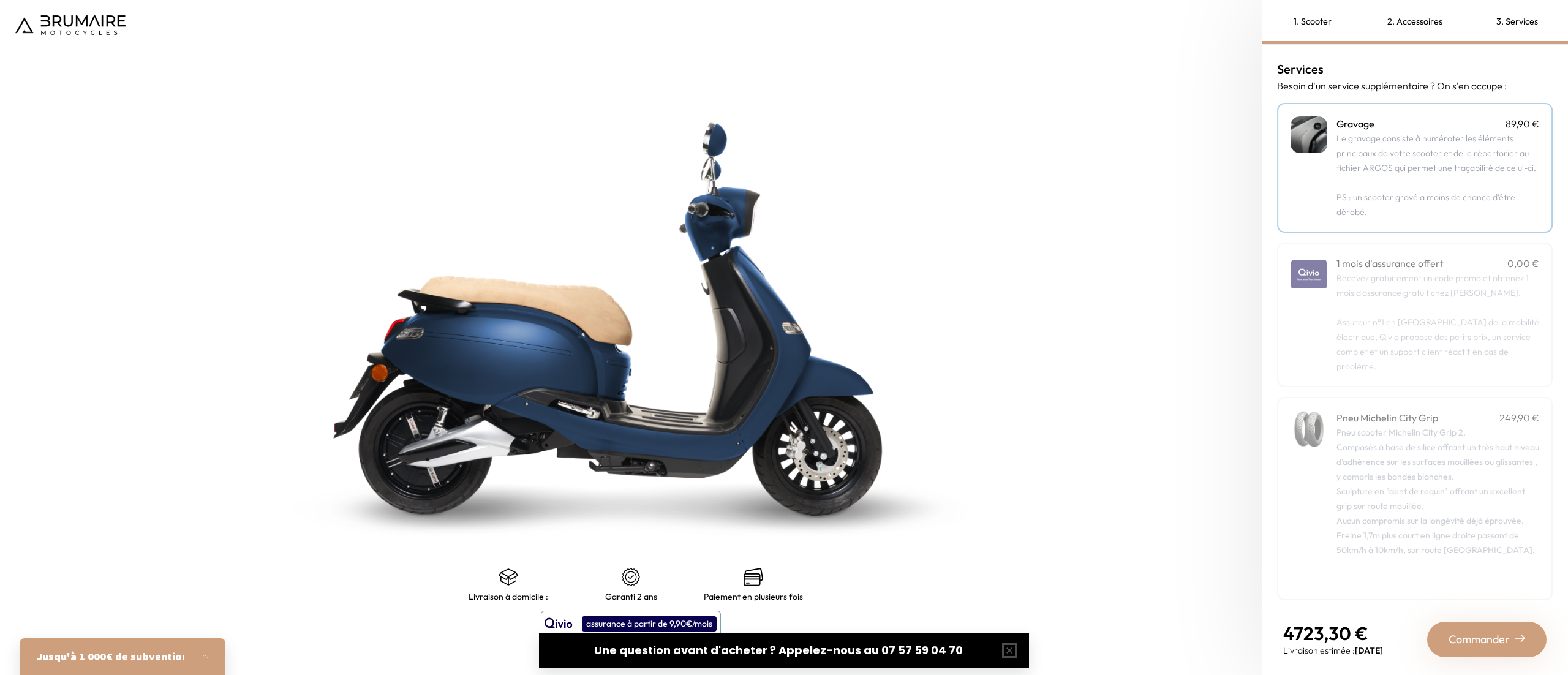 click on "Le gravage consiste à numéroter les éléments principaux de votre scooter et de le répertorier au fichier ARGOS qui permet une traçabilité de celui-ci." at bounding box center (1438, 153) 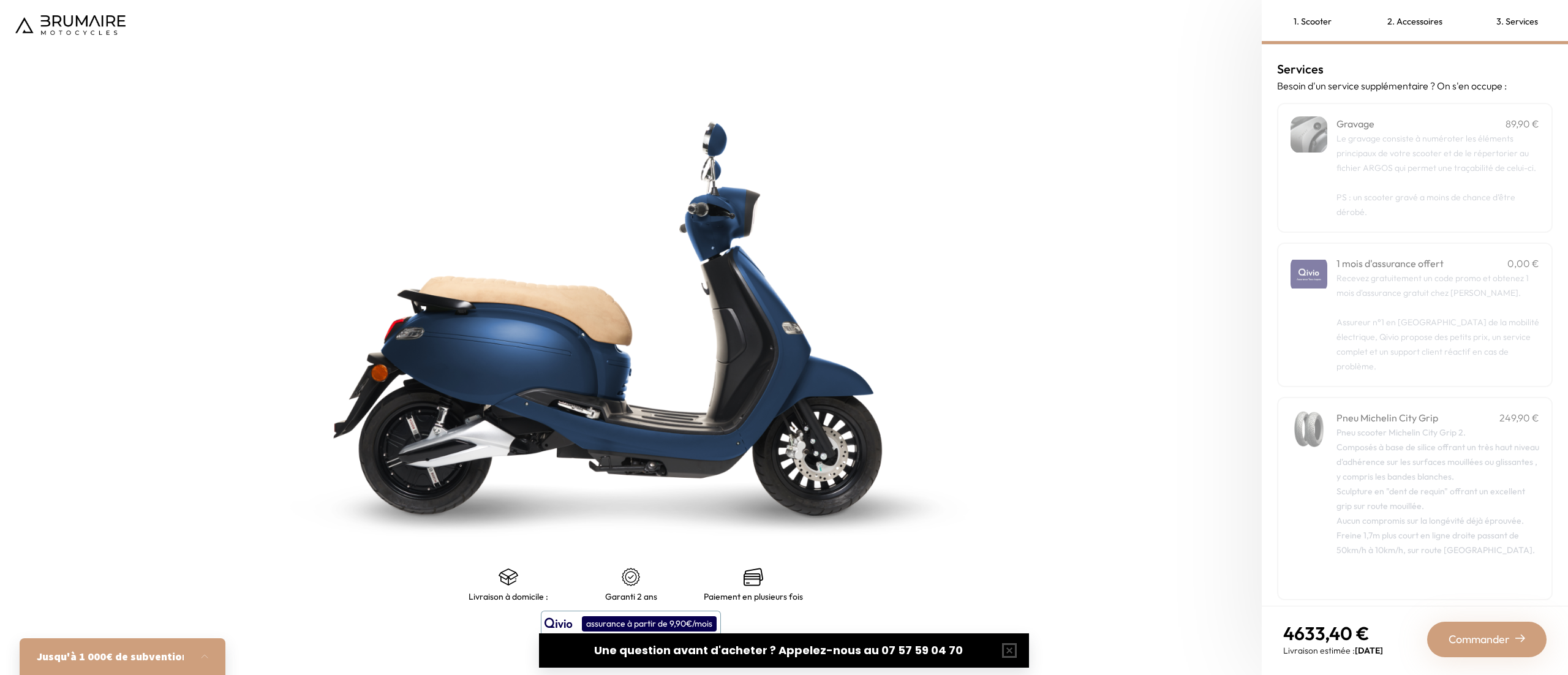 click on "3. Services" at bounding box center (1517, 22) 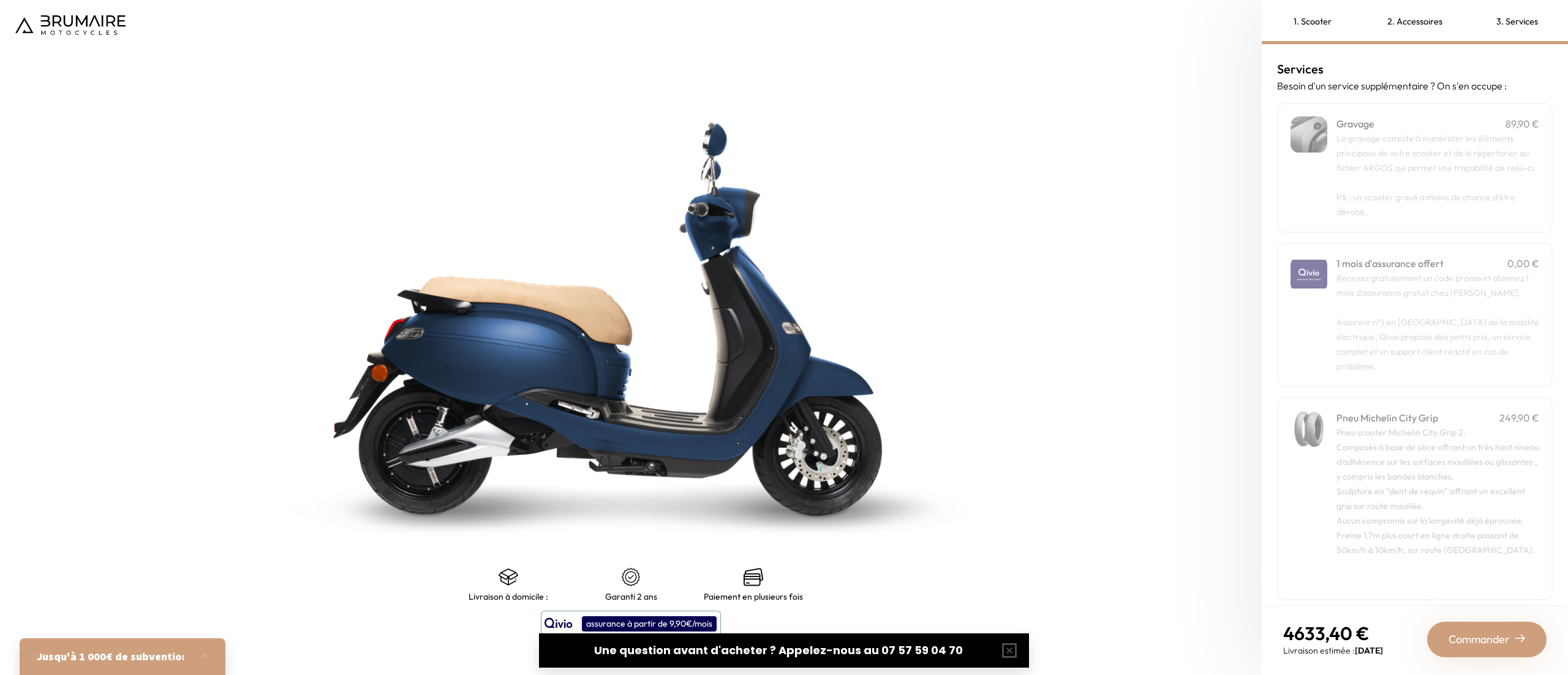 click on "2. Accessoires" at bounding box center [1415, 22] 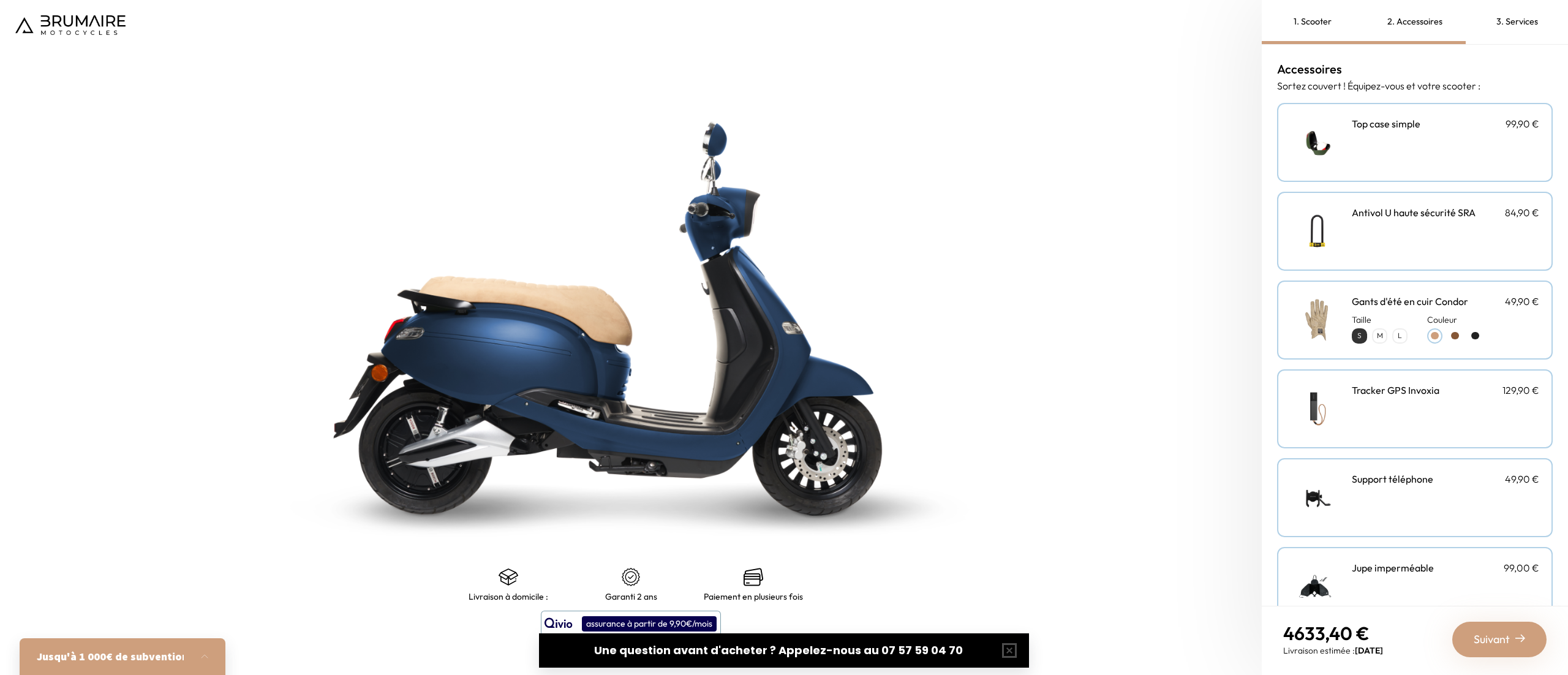 scroll, scrollTop: 213, scrollLeft: 0, axis: vertical 